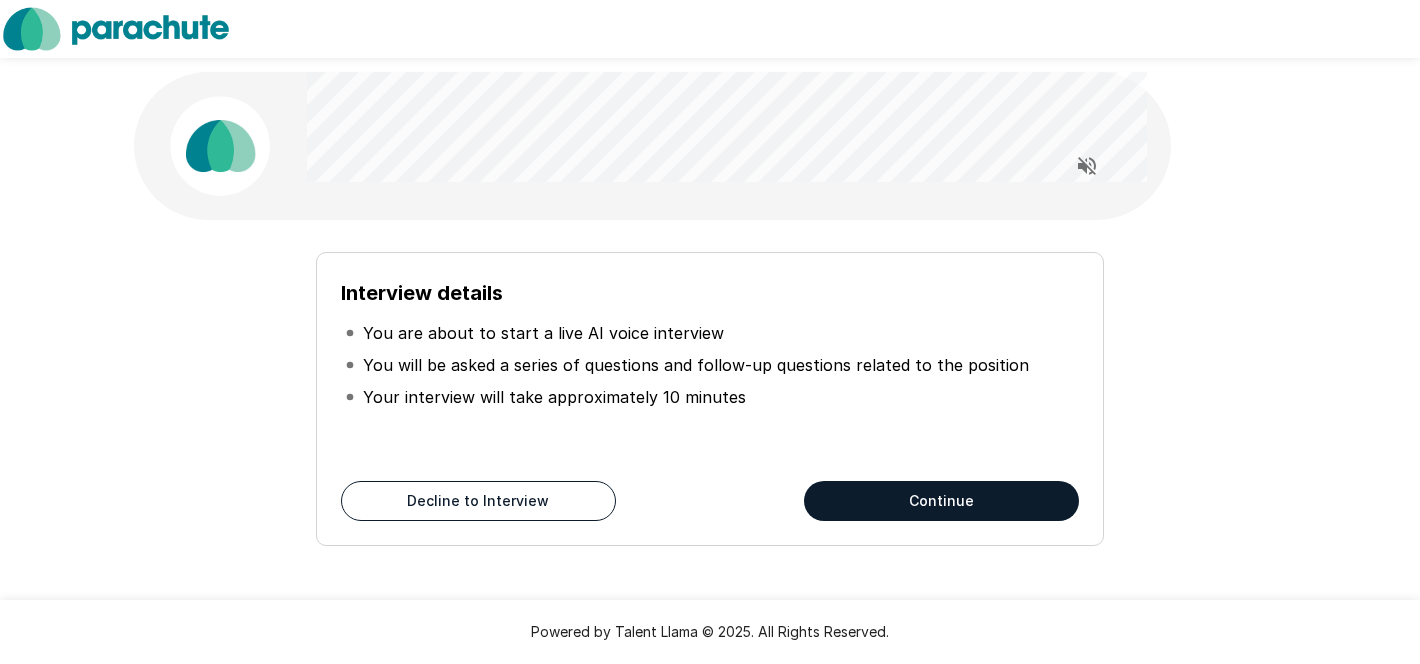 scroll, scrollTop: 0, scrollLeft: 0, axis: both 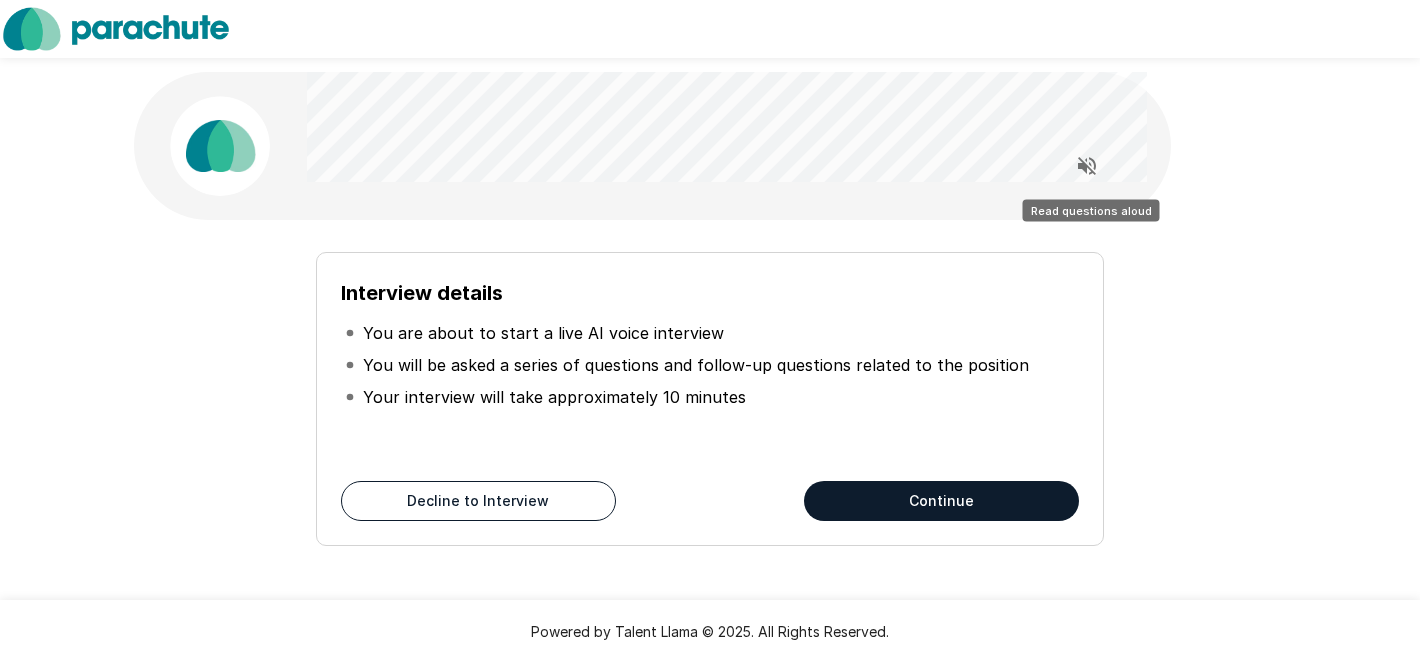 click 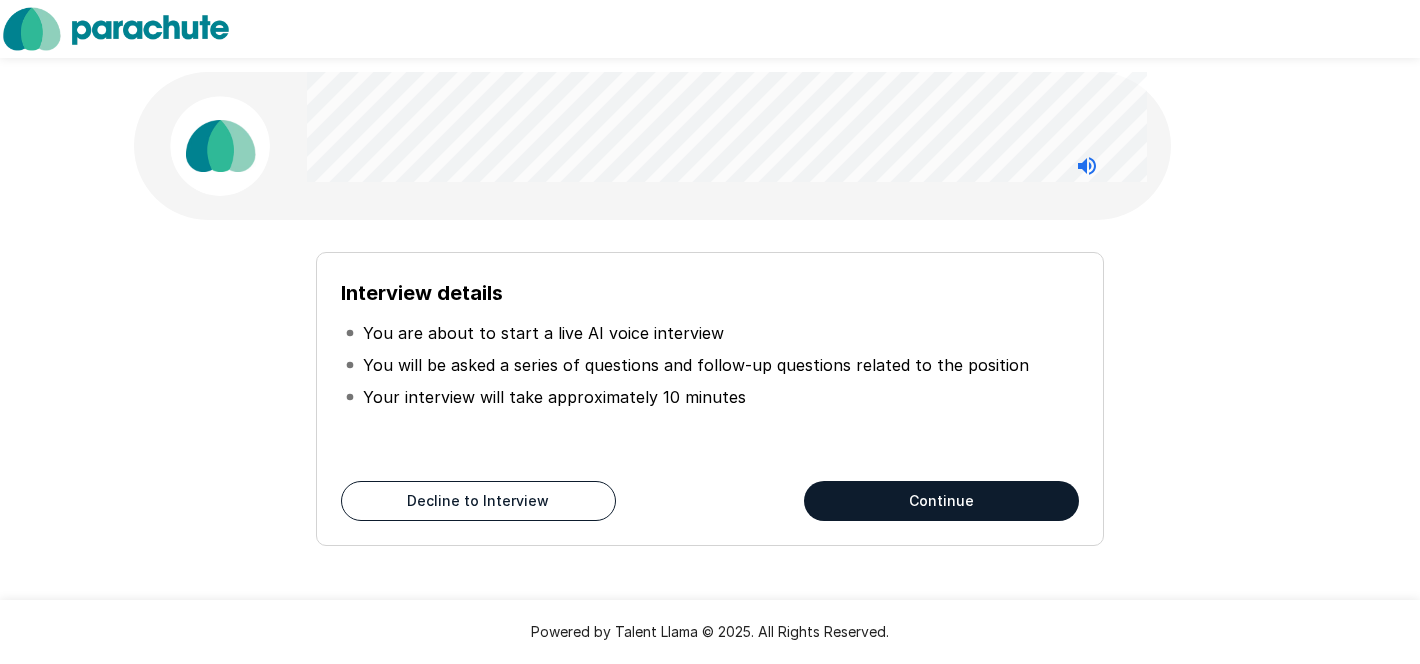 click on "Continue" at bounding box center (941, 501) 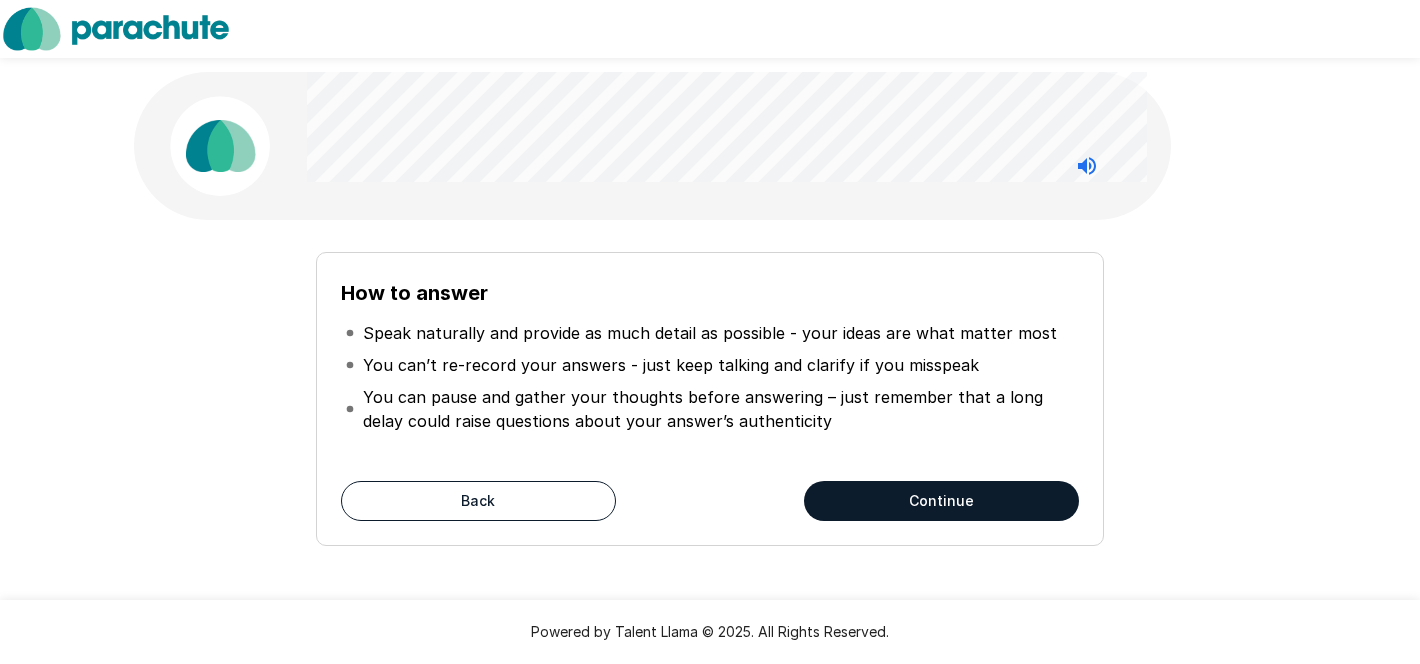 click on "Back" at bounding box center [478, 501] 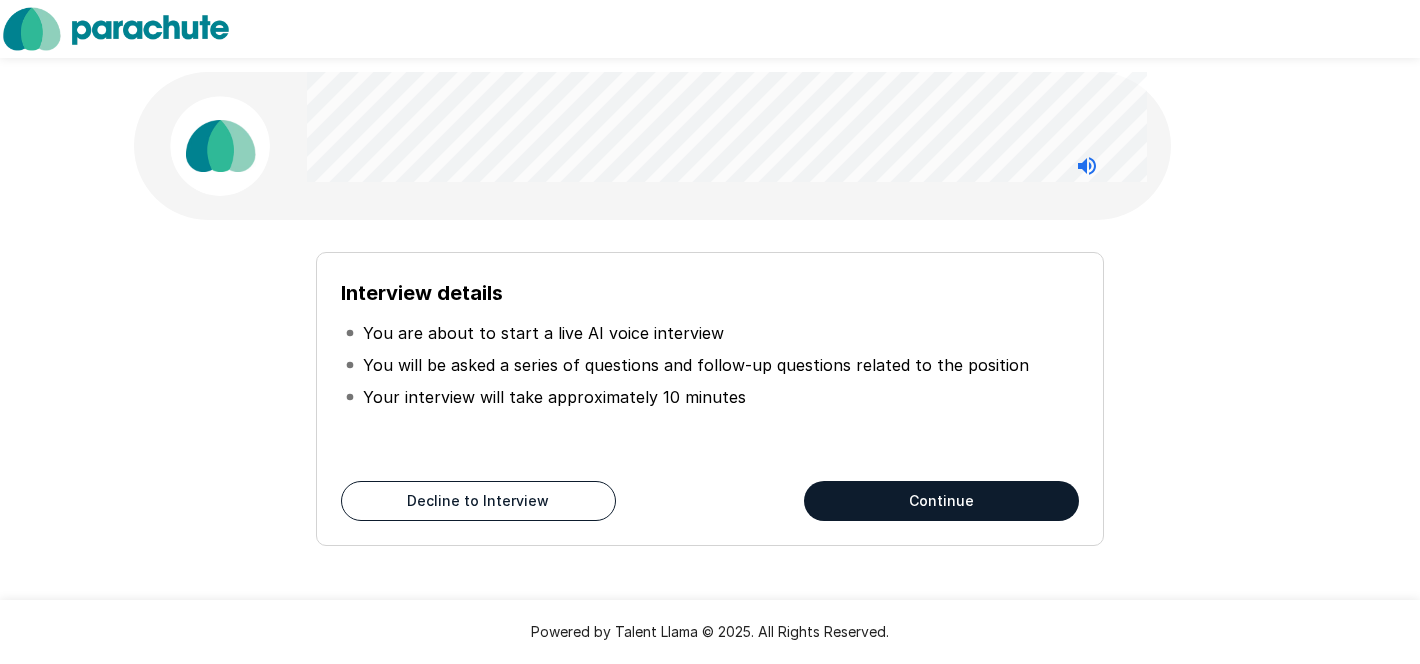 click on "Continue" at bounding box center (941, 501) 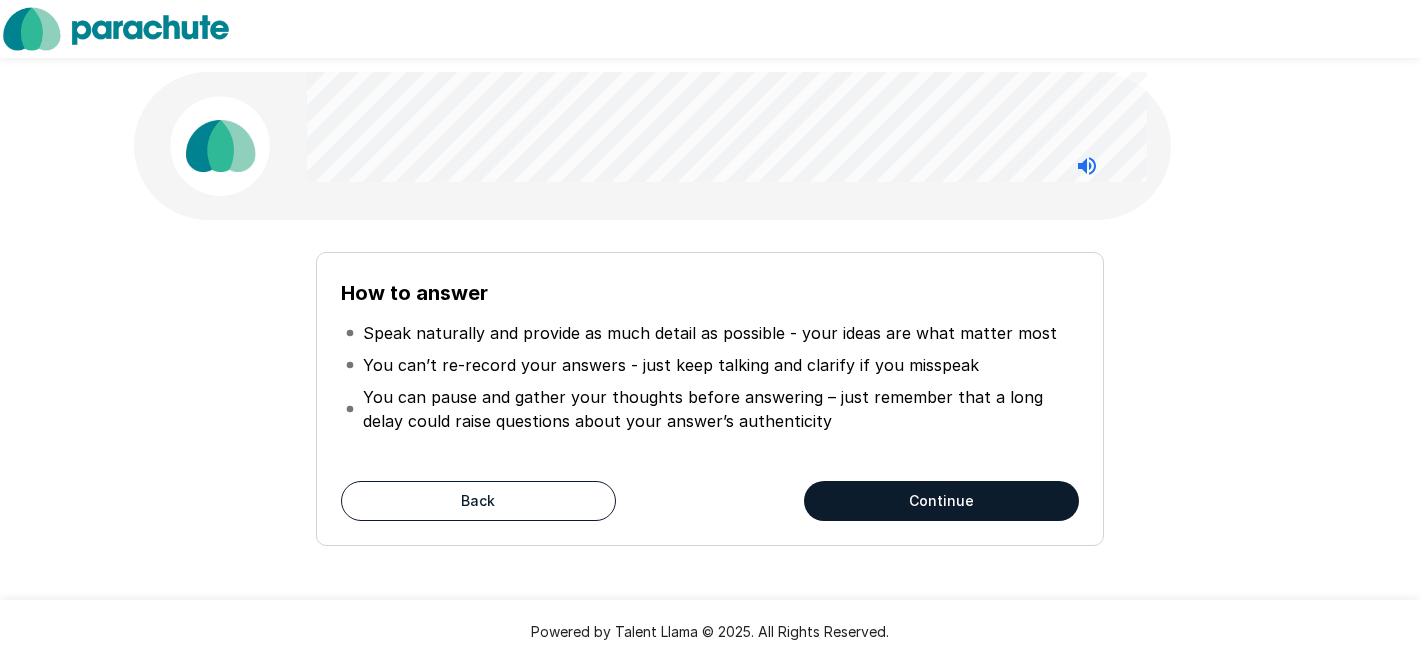 click on "Continue" at bounding box center [941, 501] 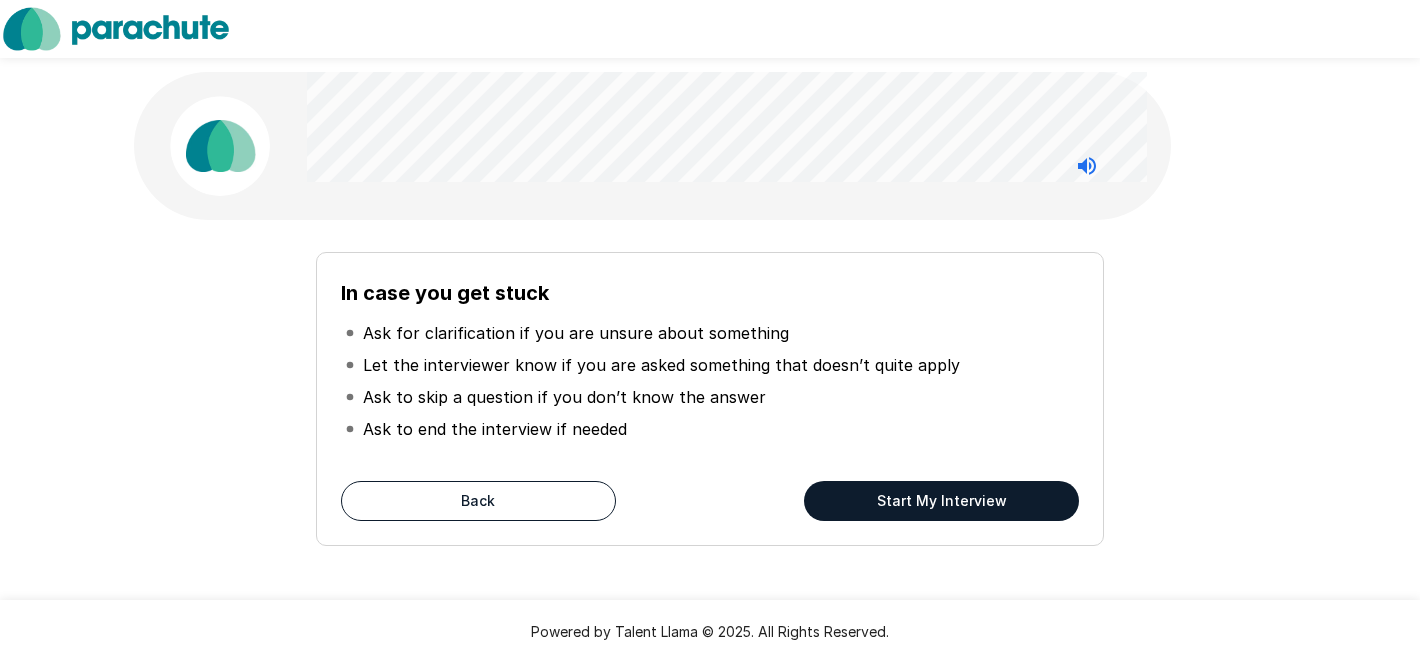 click on "Start My Interview" at bounding box center [941, 501] 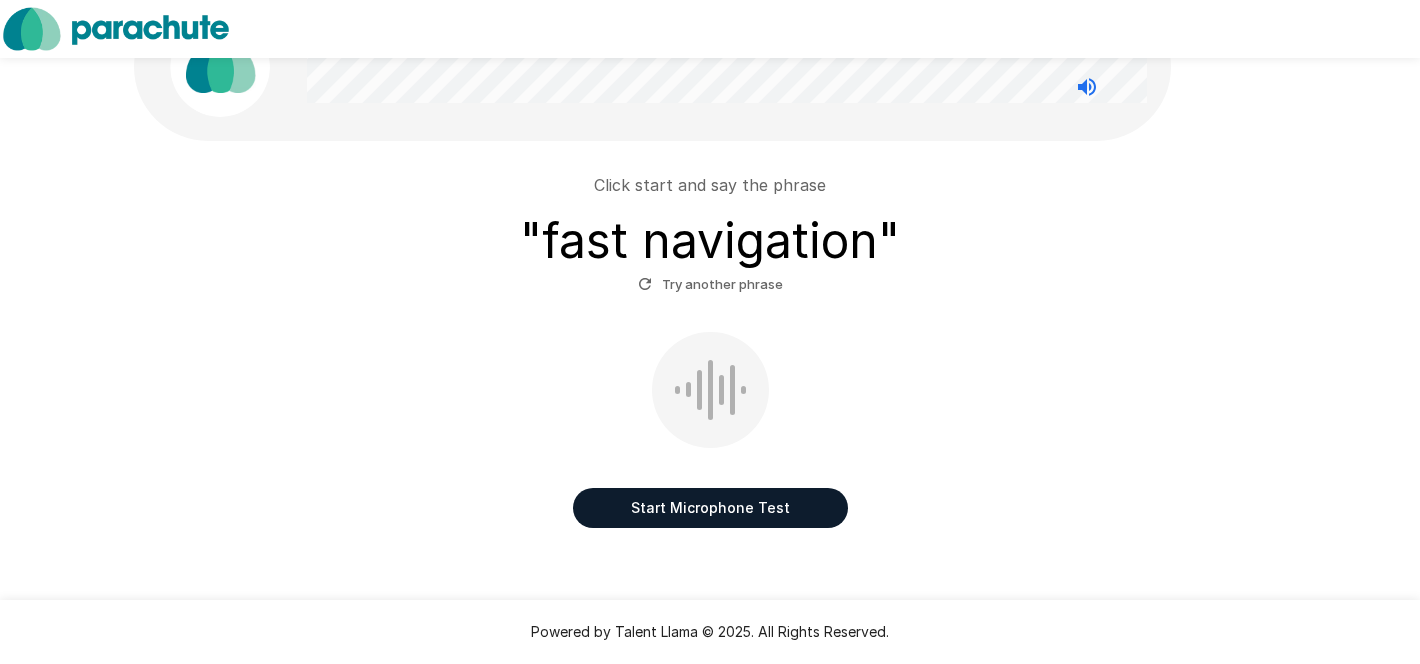 scroll, scrollTop: 111, scrollLeft: 0, axis: vertical 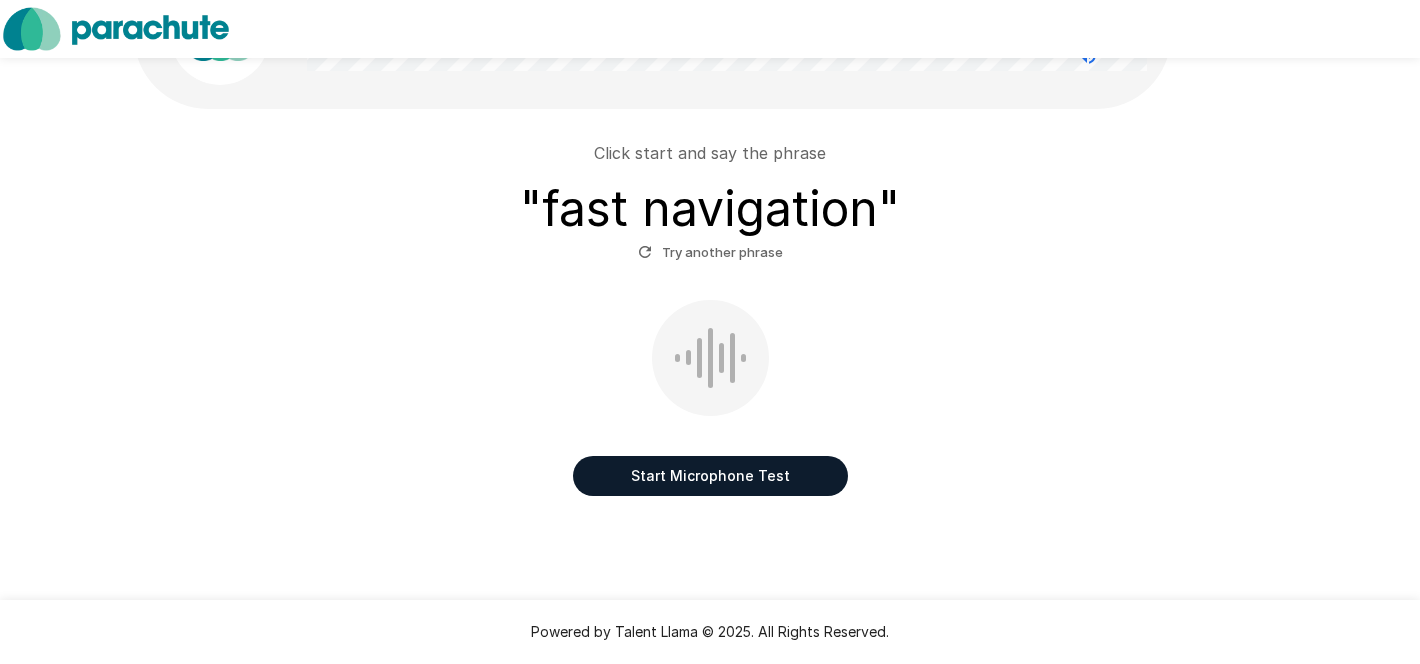click on "Start Microphone Test" at bounding box center [710, 476] 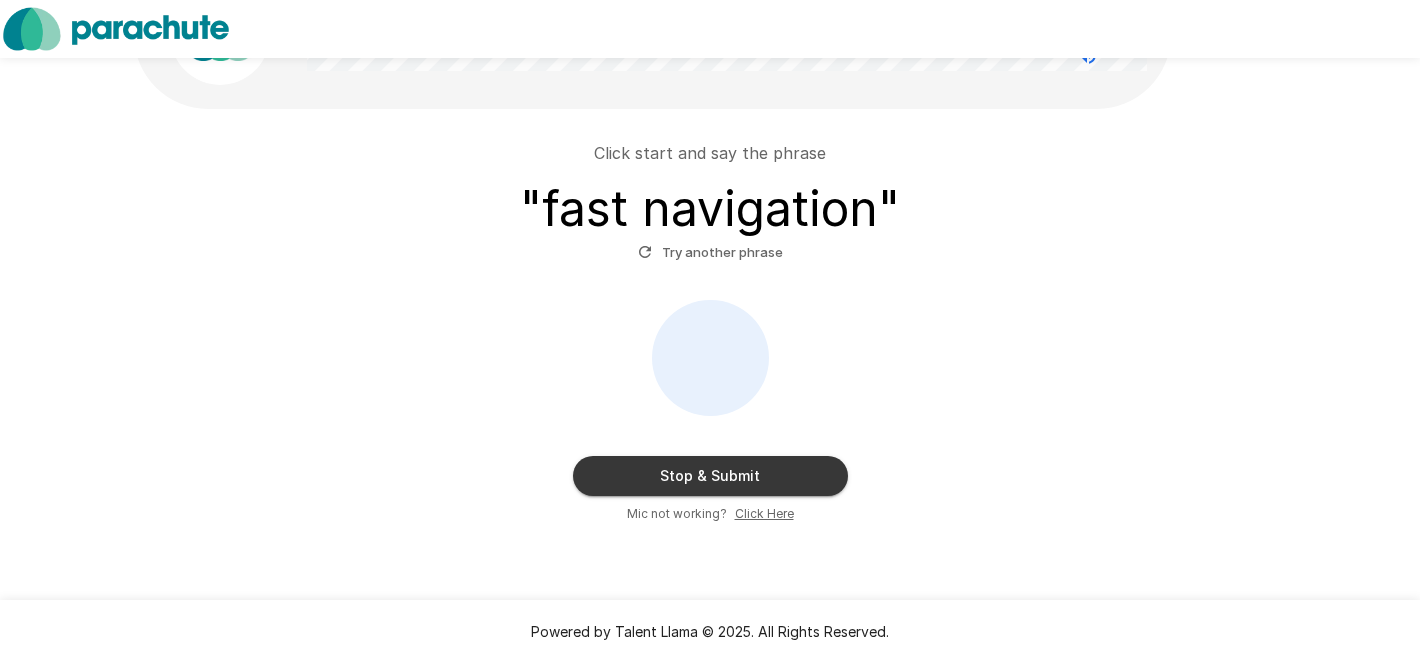 click on "Stop & Submit" at bounding box center [710, 476] 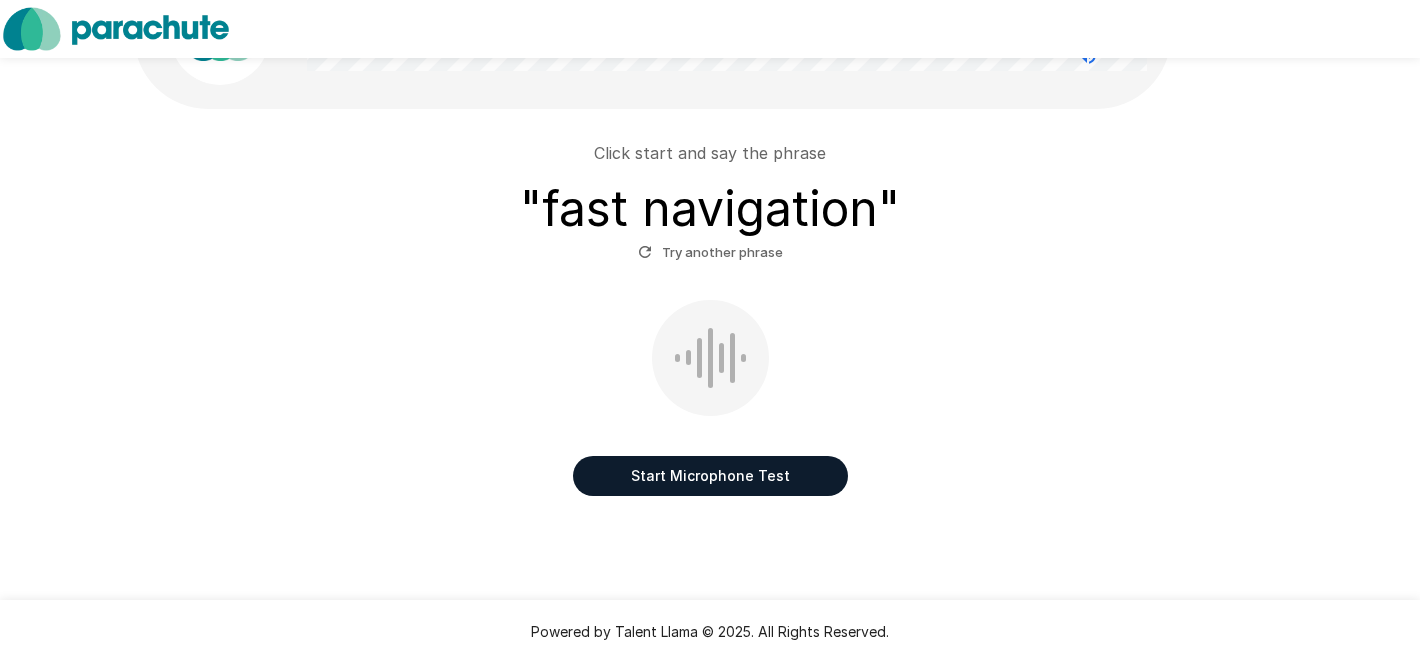 scroll, scrollTop: 34, scrollLeft: 0, axis: vertical 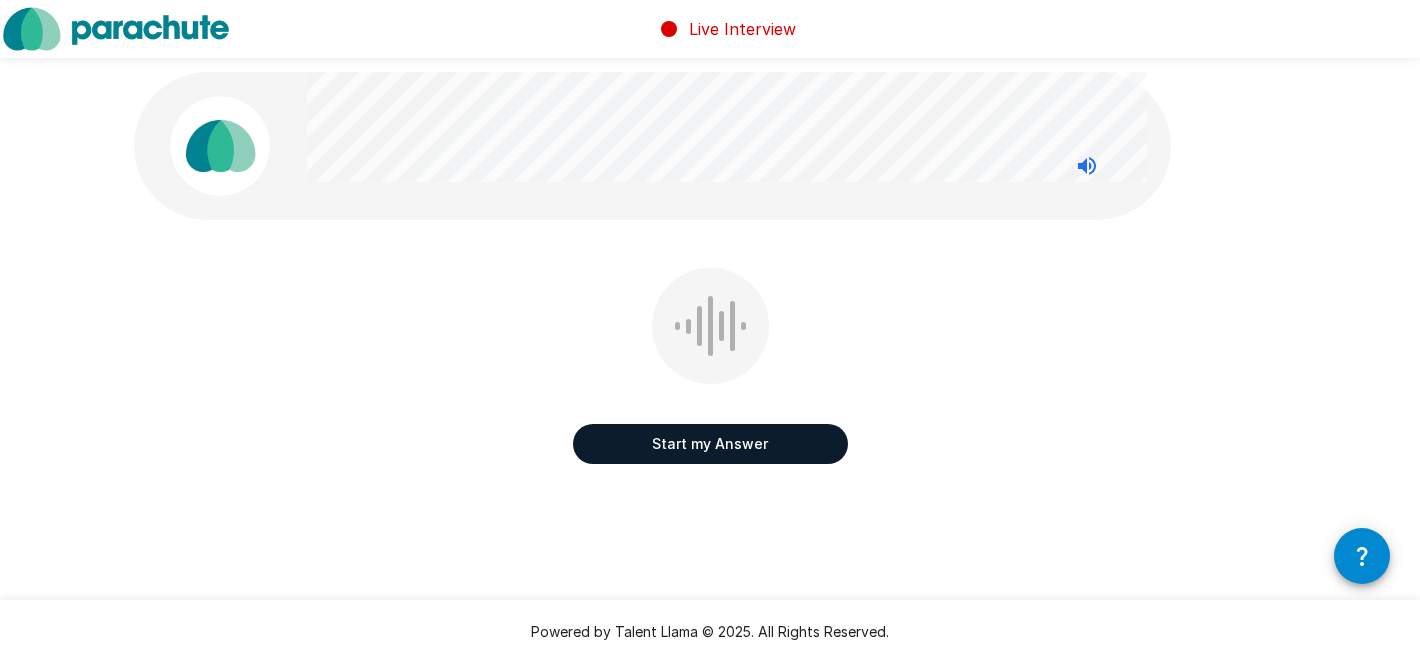 click on "Start my Answer" at bounding box center [710, 444] 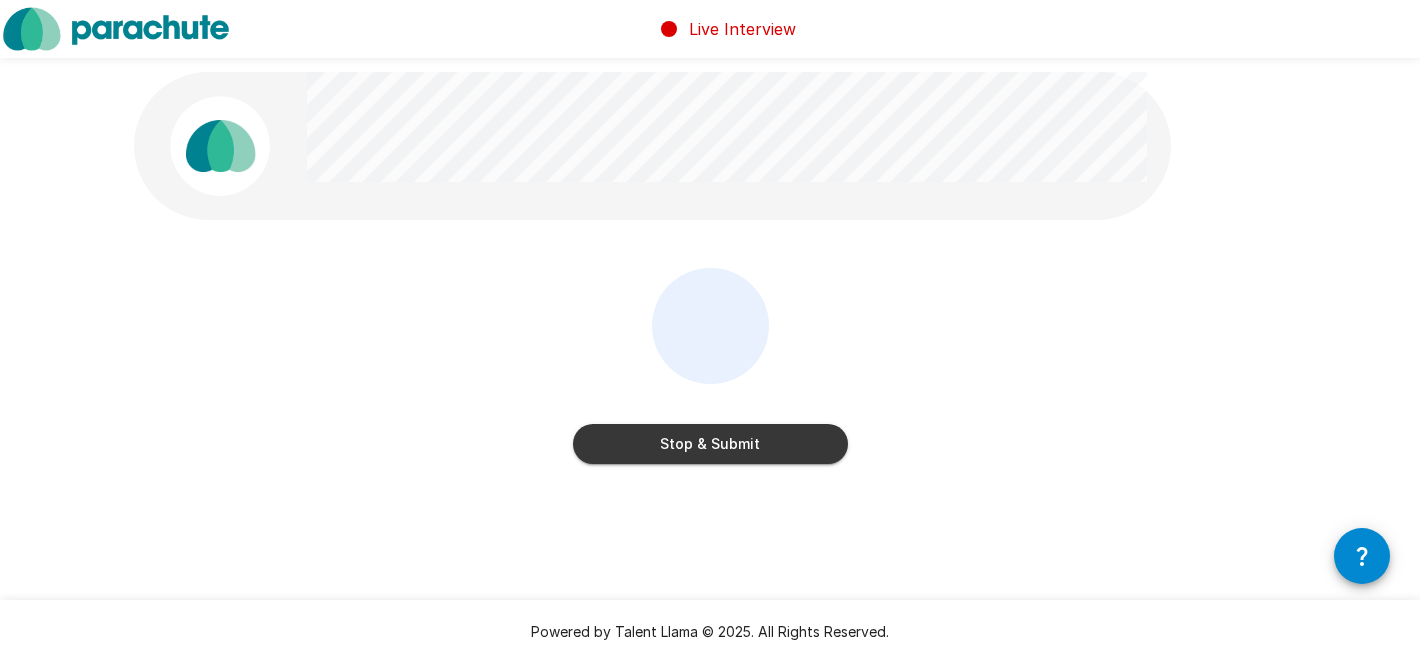 click on "Stop & Submit" at bounding box center [710, 444] 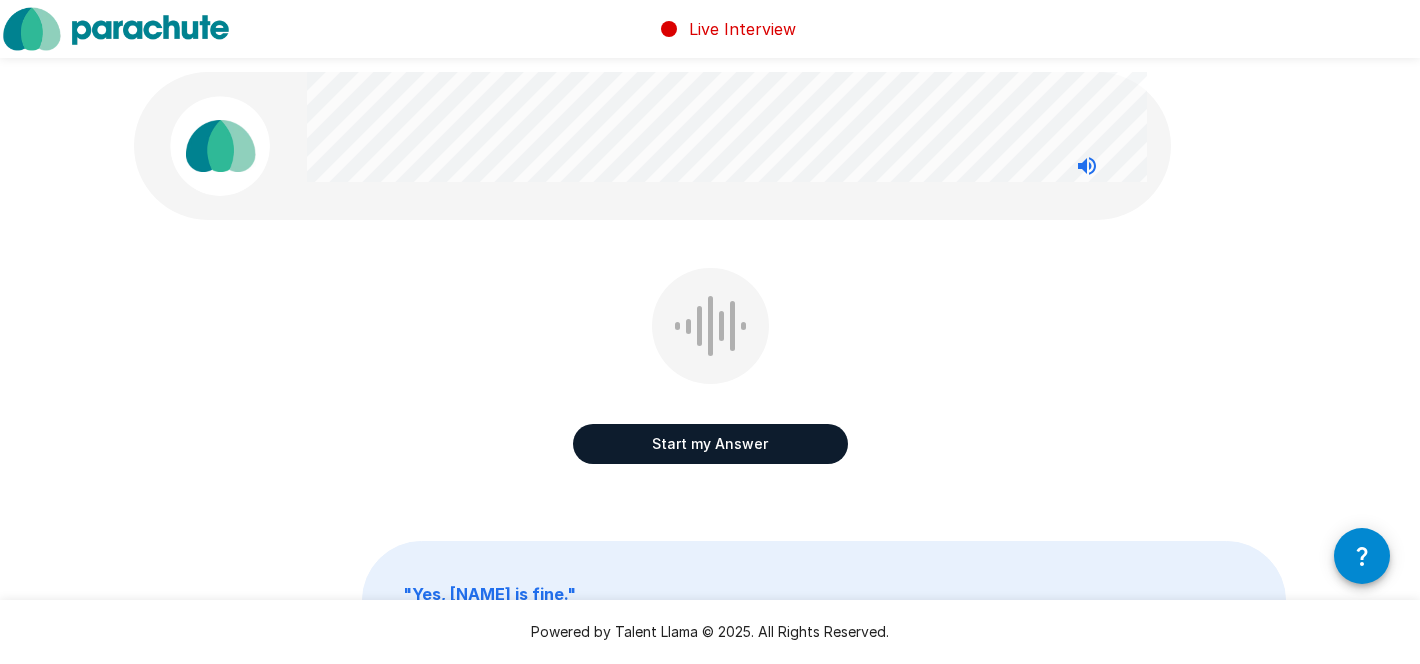 click on "Start my Answer" at bounding box center (710, 444) 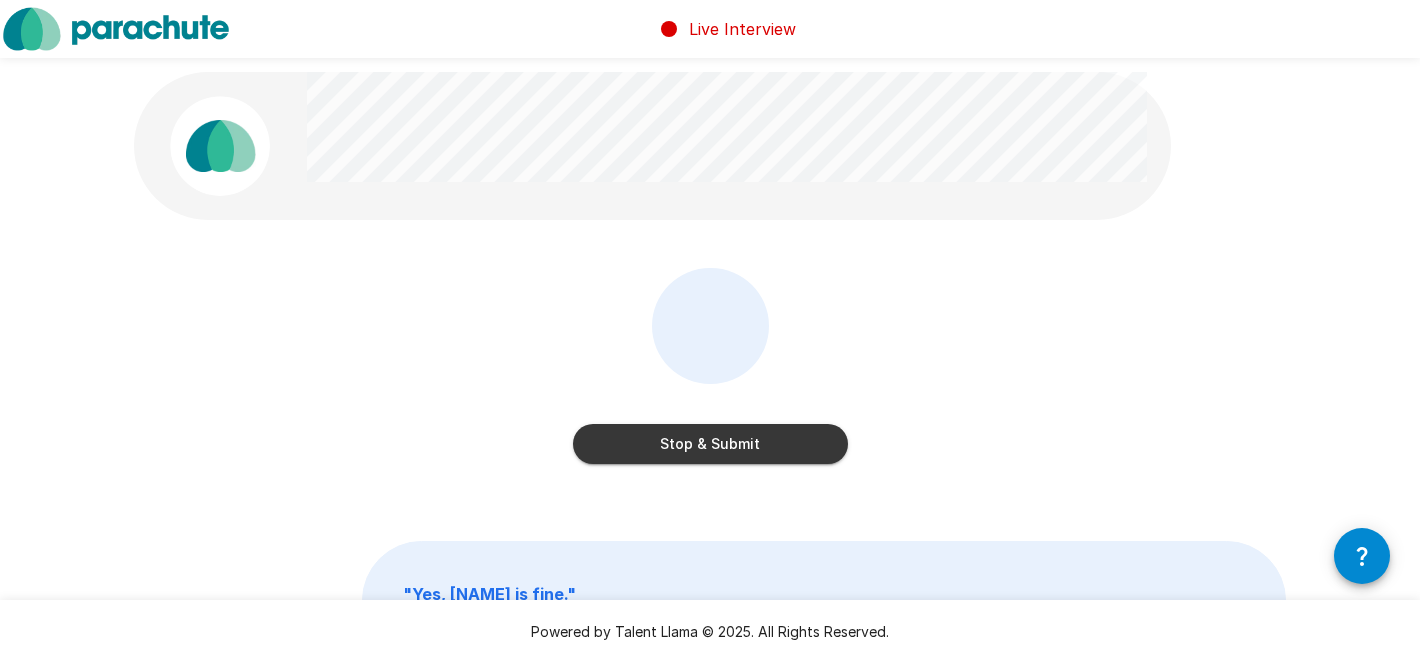 click on "Stop & Submit" at bounding box center [710, 444] 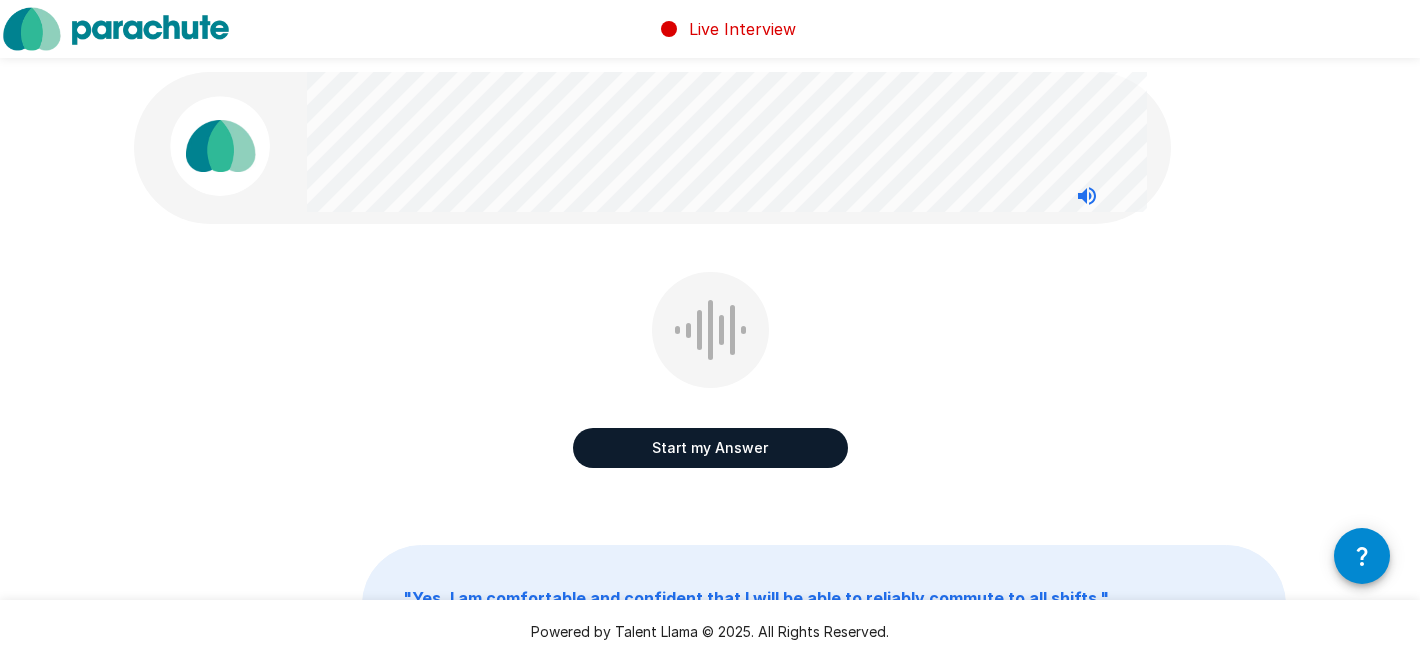scroll, scrollTop: 1, scrollLeft: 0, axis: vertical 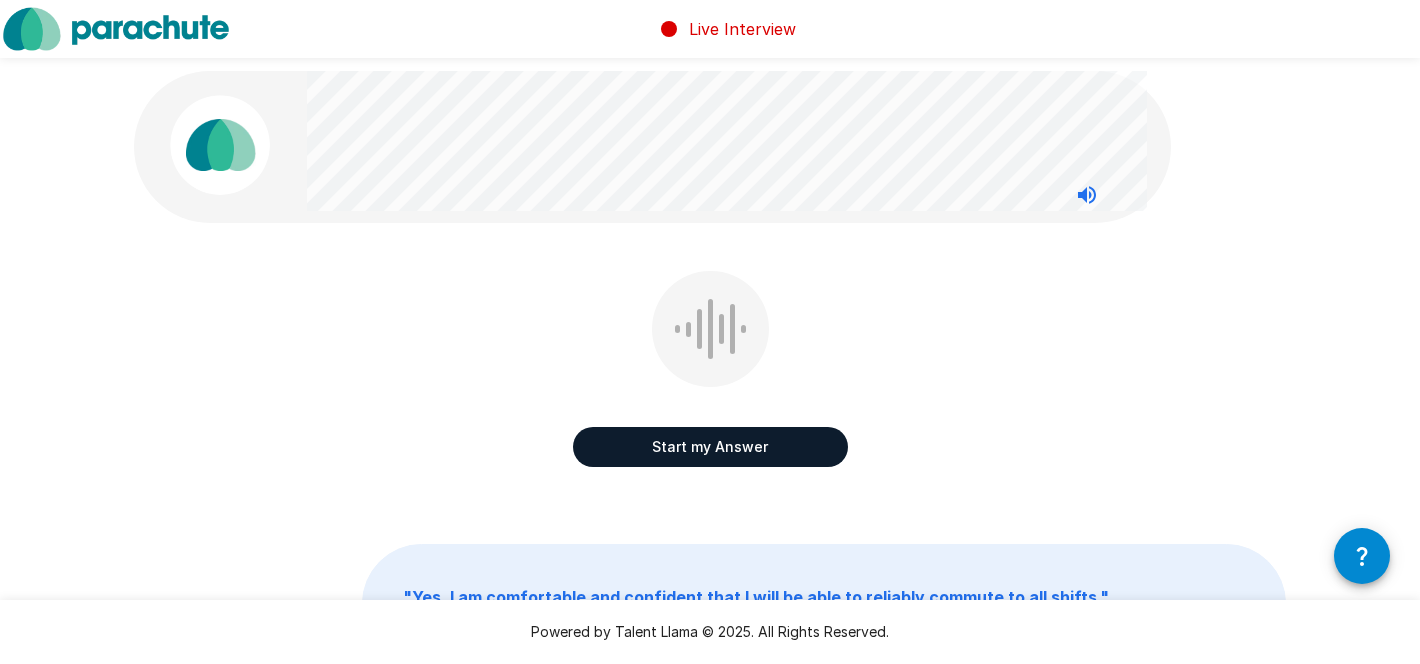 click on "Start my Answer" at bounding box center [710, 447] 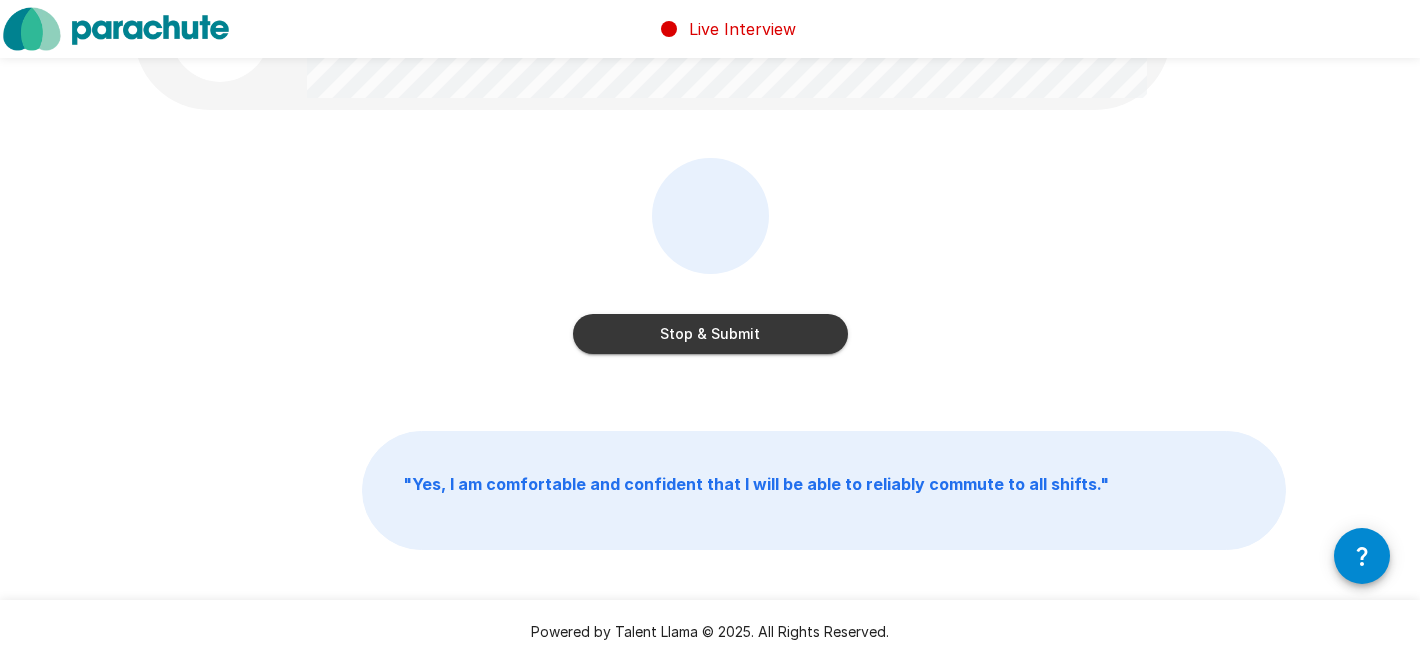 scroll, scrollTop: 116, scrollLeft: 0, axis: vertical 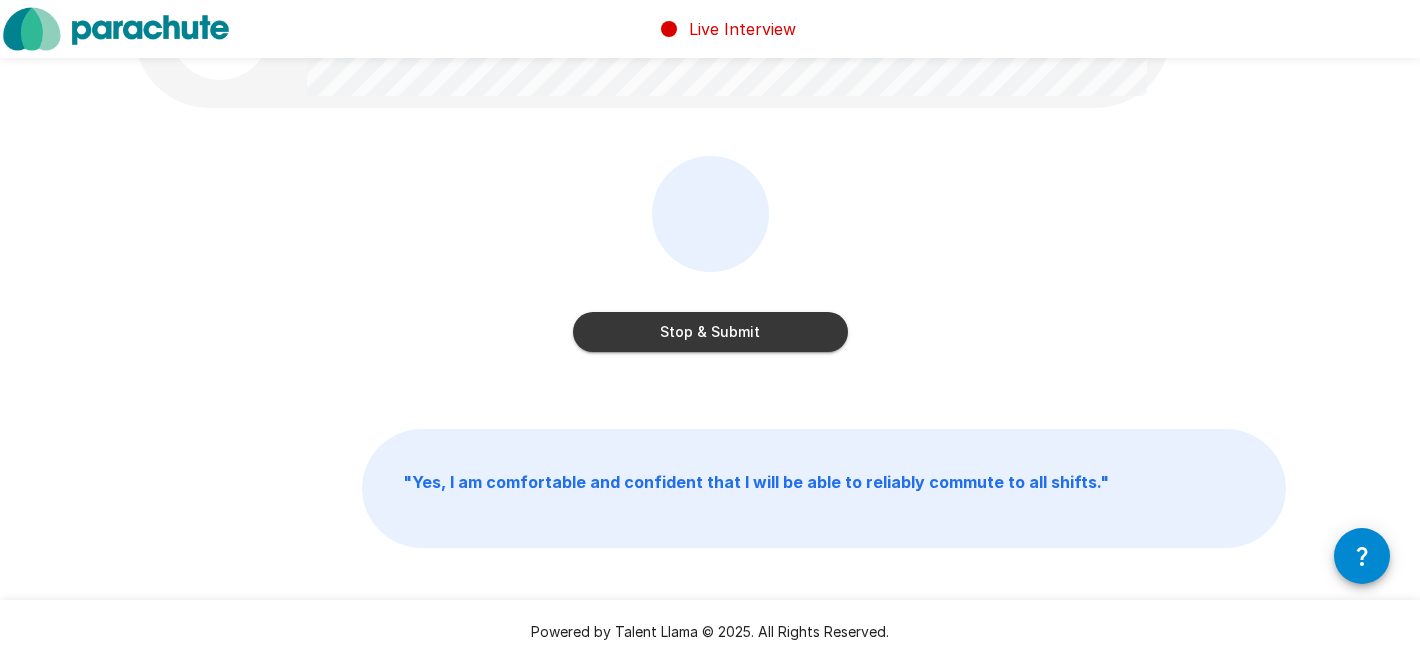click on "Stop & Submit" at bounding box center (710, 332) 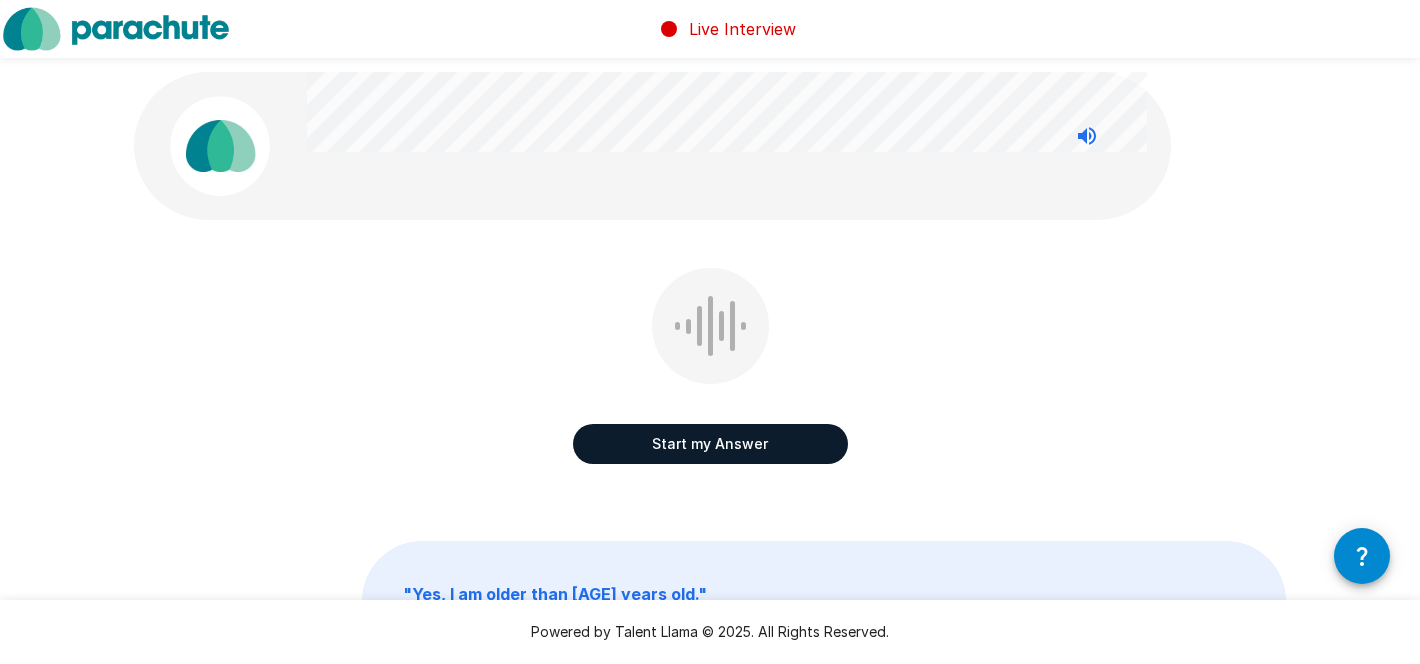 click on "Start my Answer" at bounding box center (710, 444) 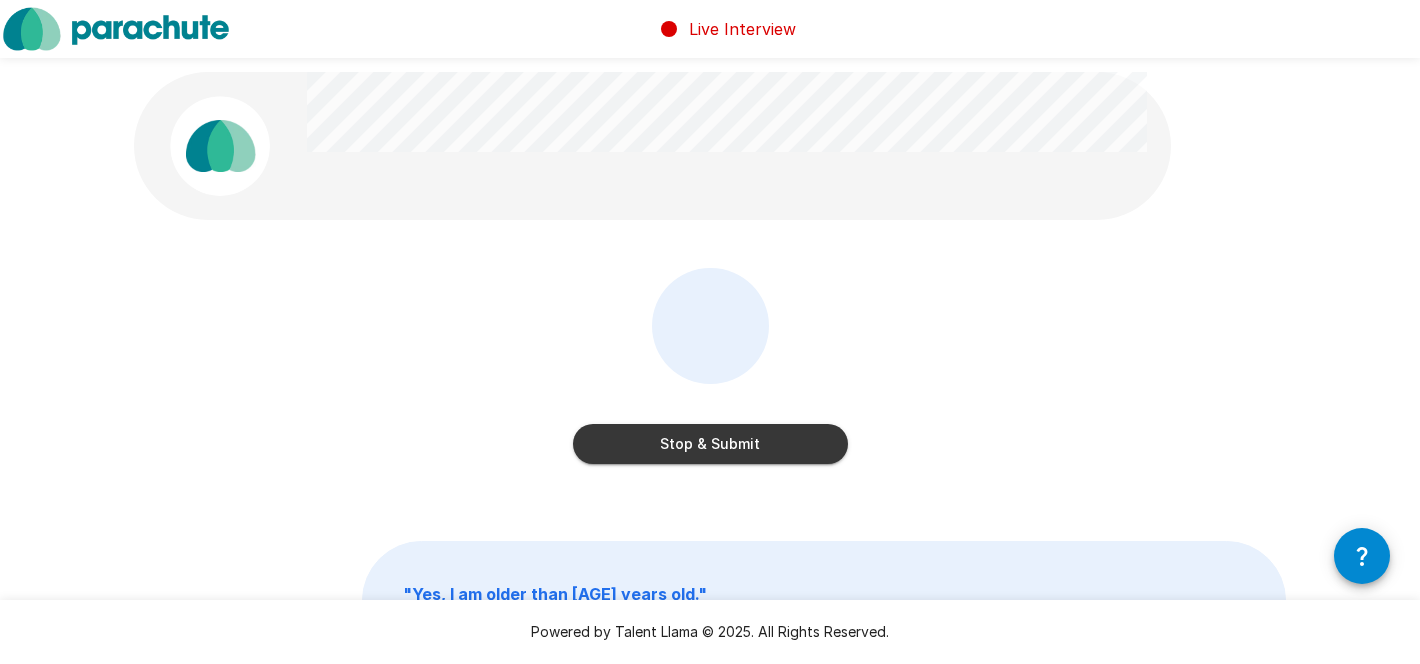 click on "Stop & Submit" at bounding box center [710, 444] 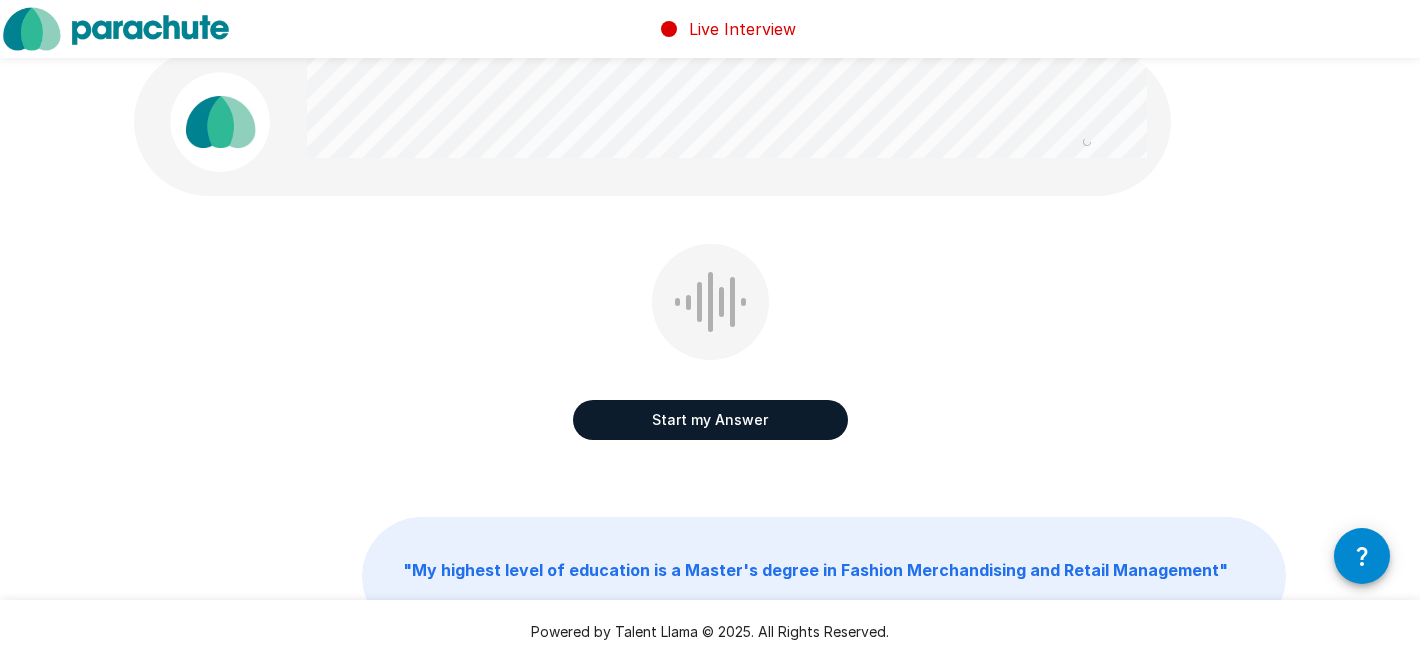 scroll, scrollTop: 0, scrollLeft: 0, axis: both 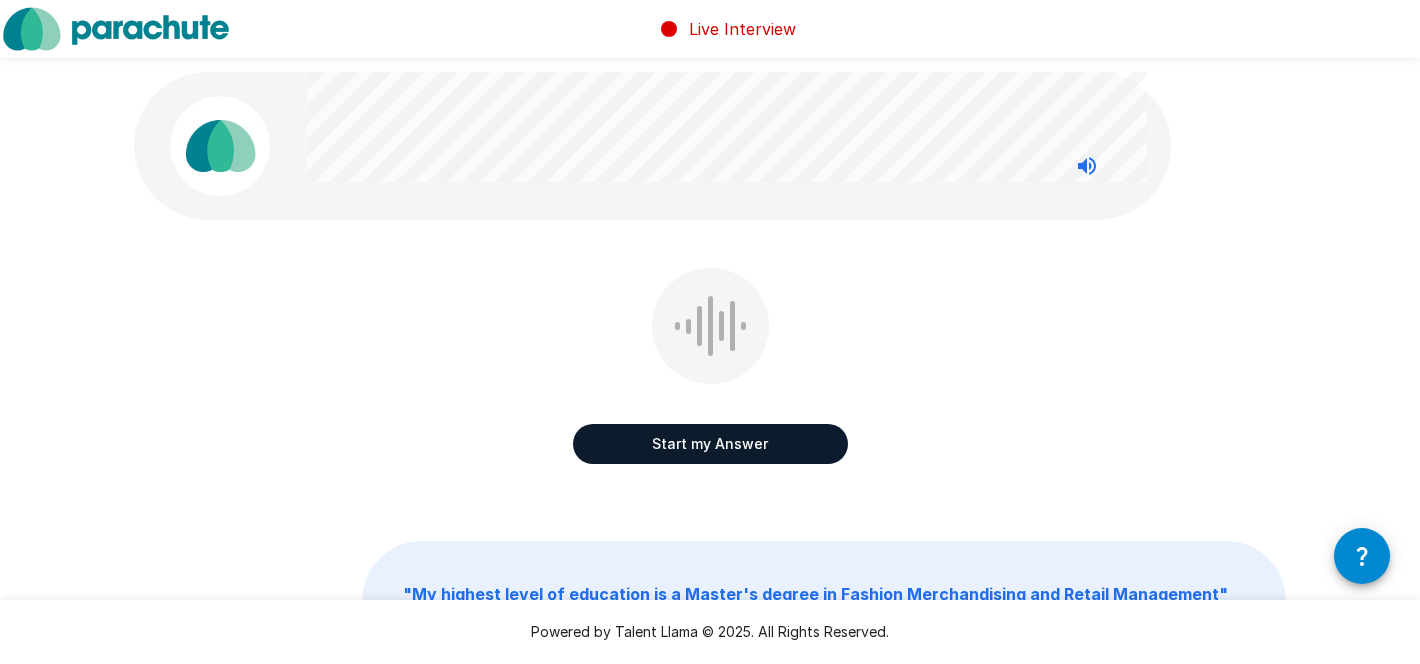 click on "Start my Answer" at bounding box center (710, 444) 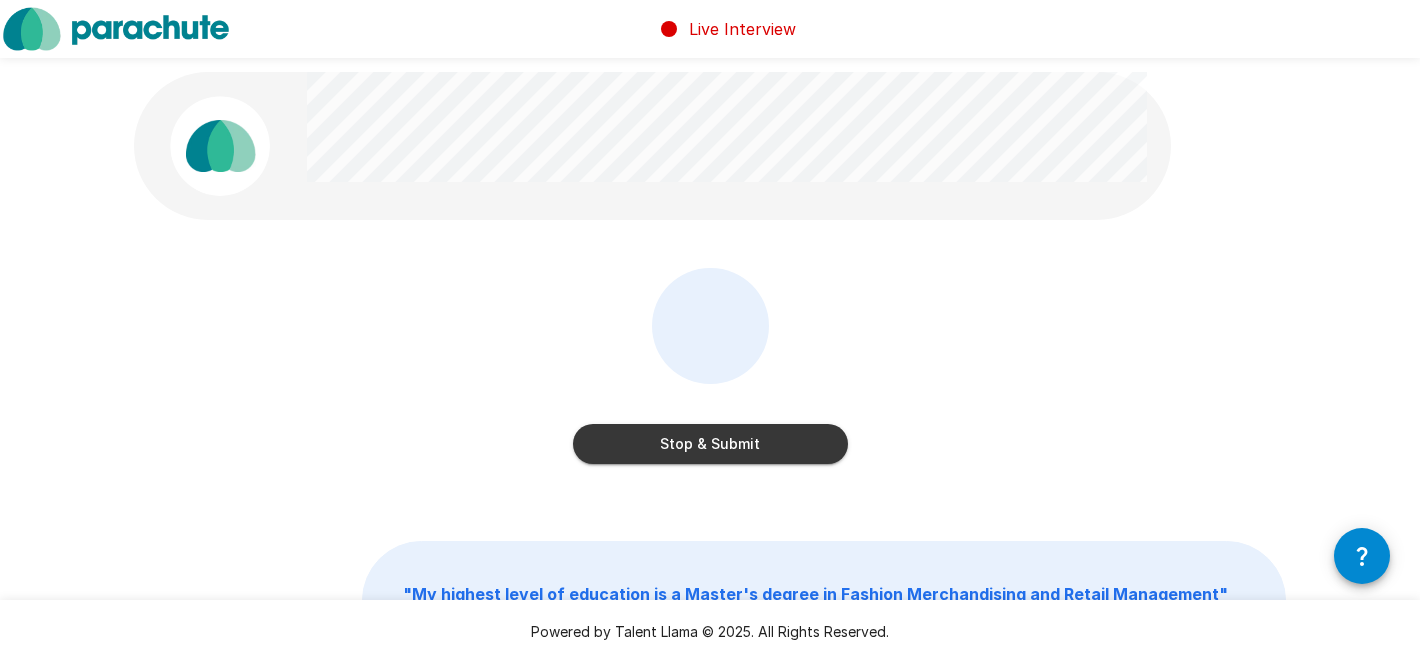 click on "Stop & Submit" at bounding box center (710, 444) 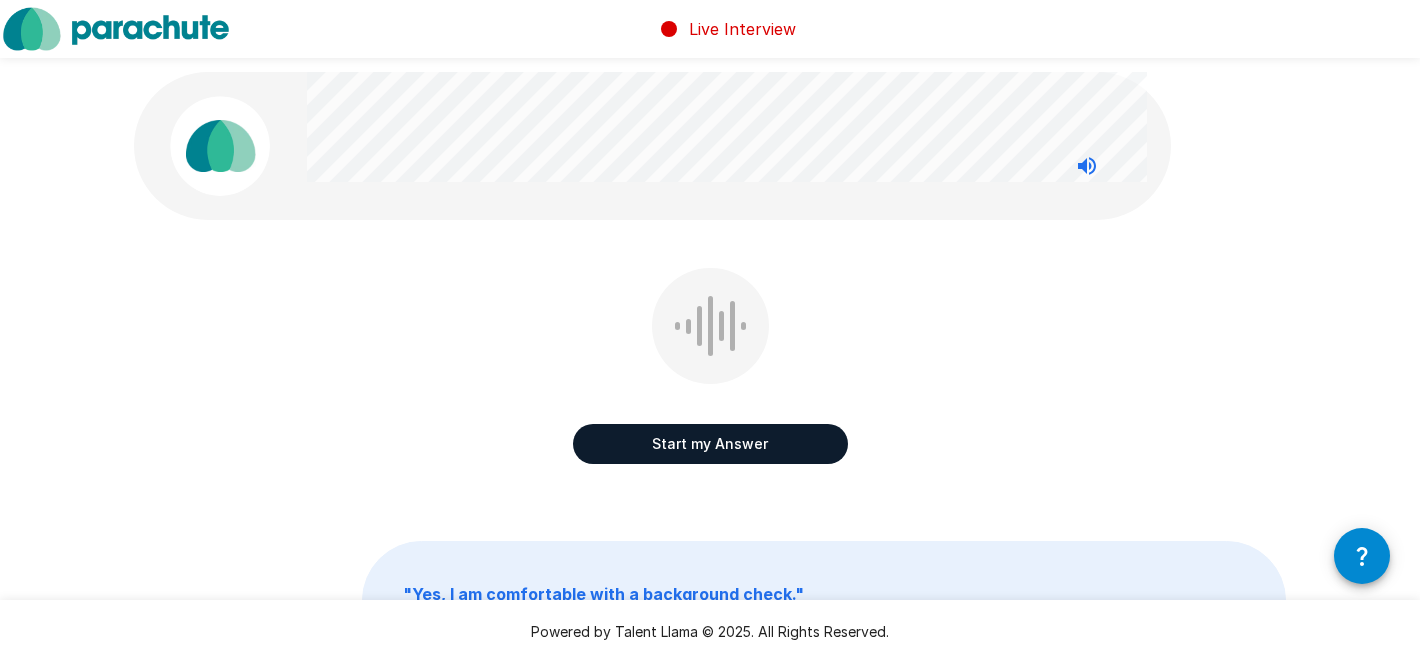 click on "Start my Answer" at bounding box center (710, 444) 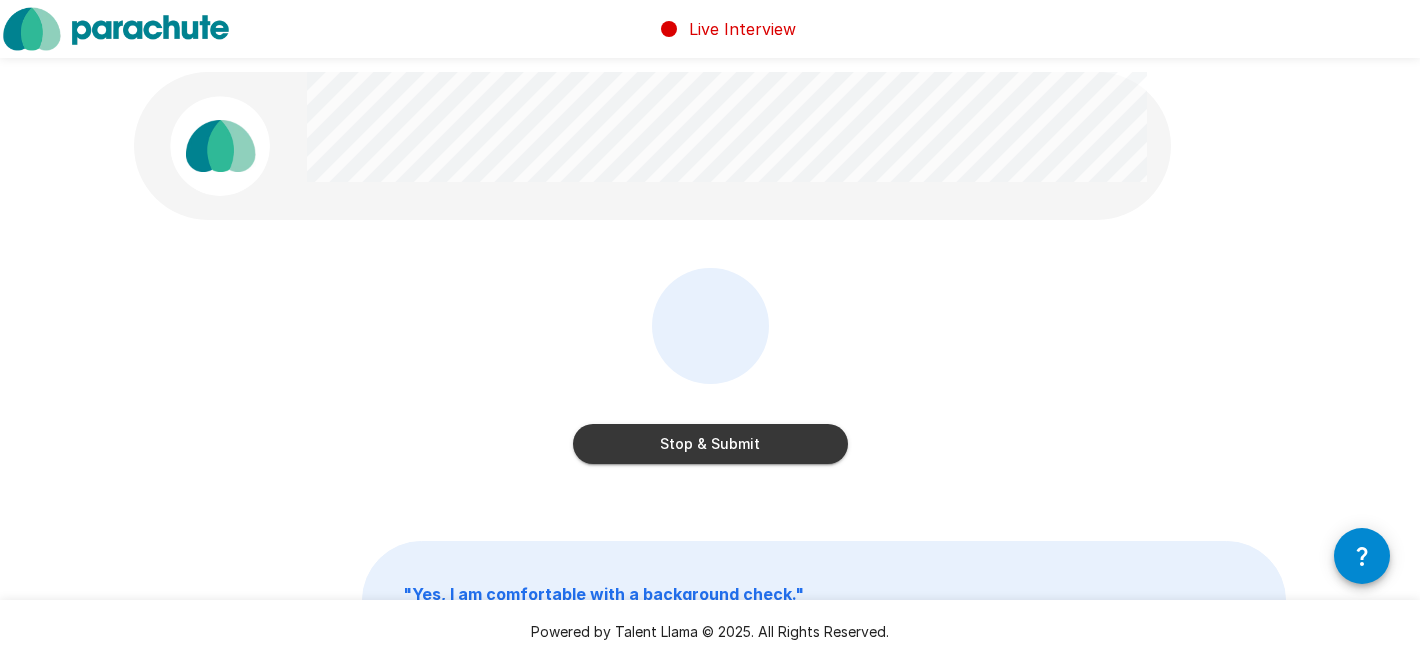click on "Stop & Submit" at bounding box center [710, 444] 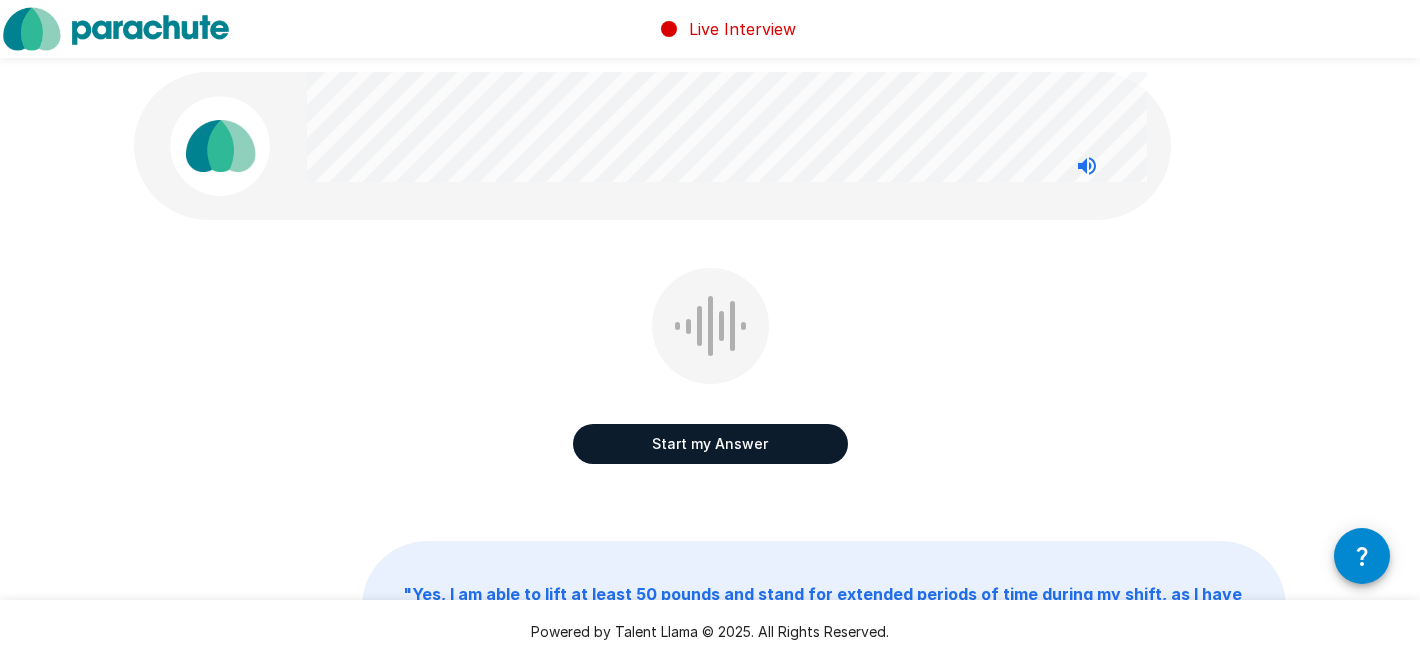 click on "Start my Answer" at bounding box center [710, 444] 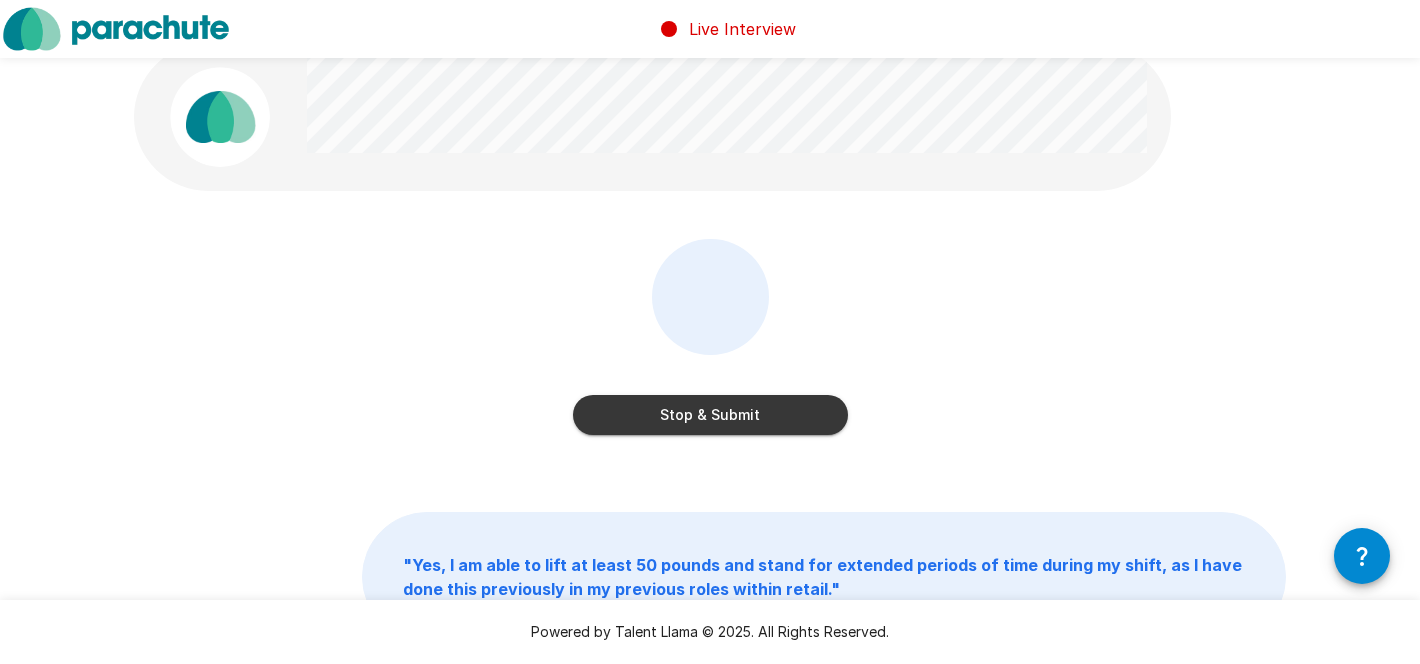 scroll, scrollTop: 42, scrollLeft: 0, axis: vertical 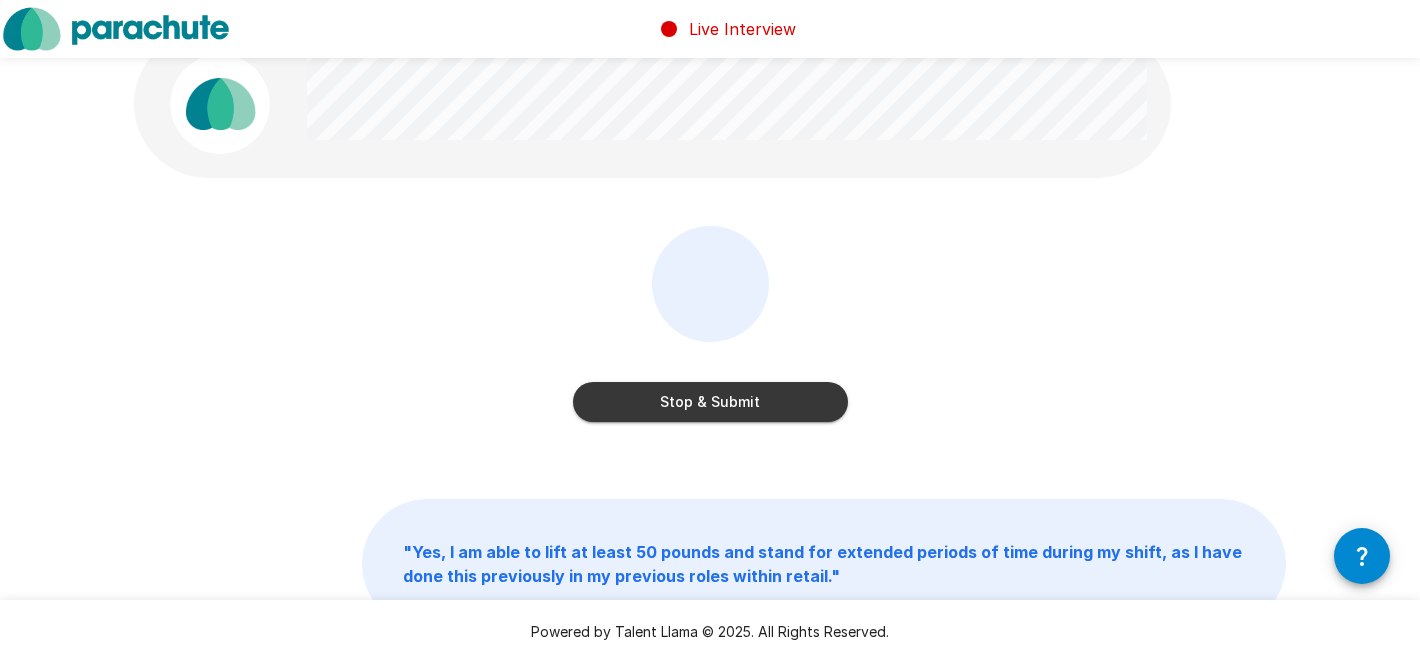 click on "Stop & Submit" at bounding box center (710, 402) 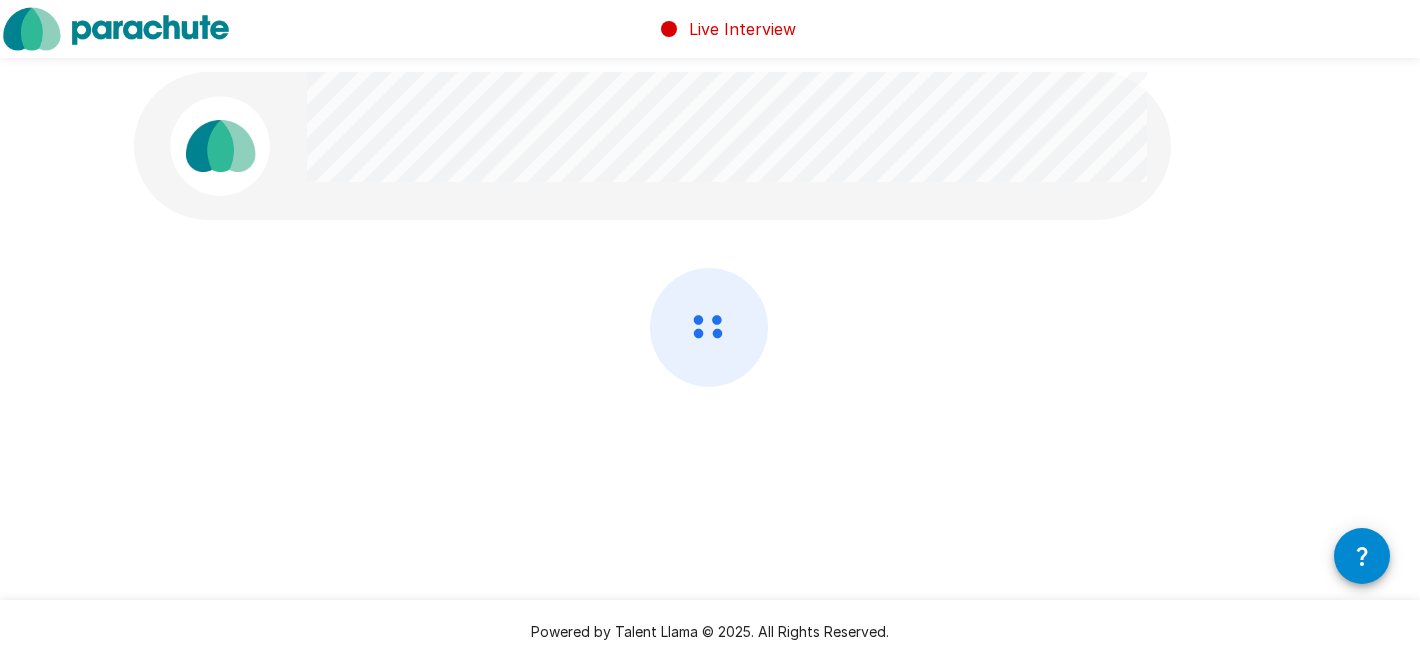 scroll, scrollTop: 0, scrollLeft: 0, axis: both 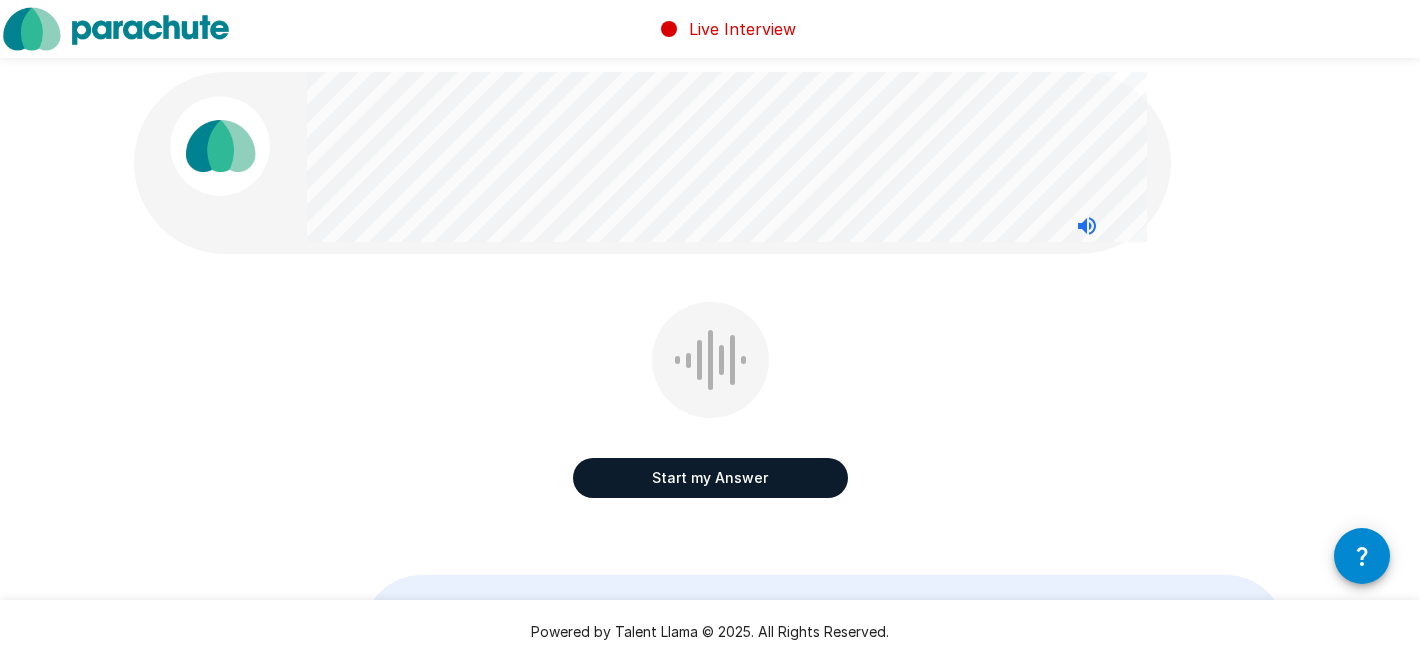 click on "Start my Answer" at bounding box center (710, 478) 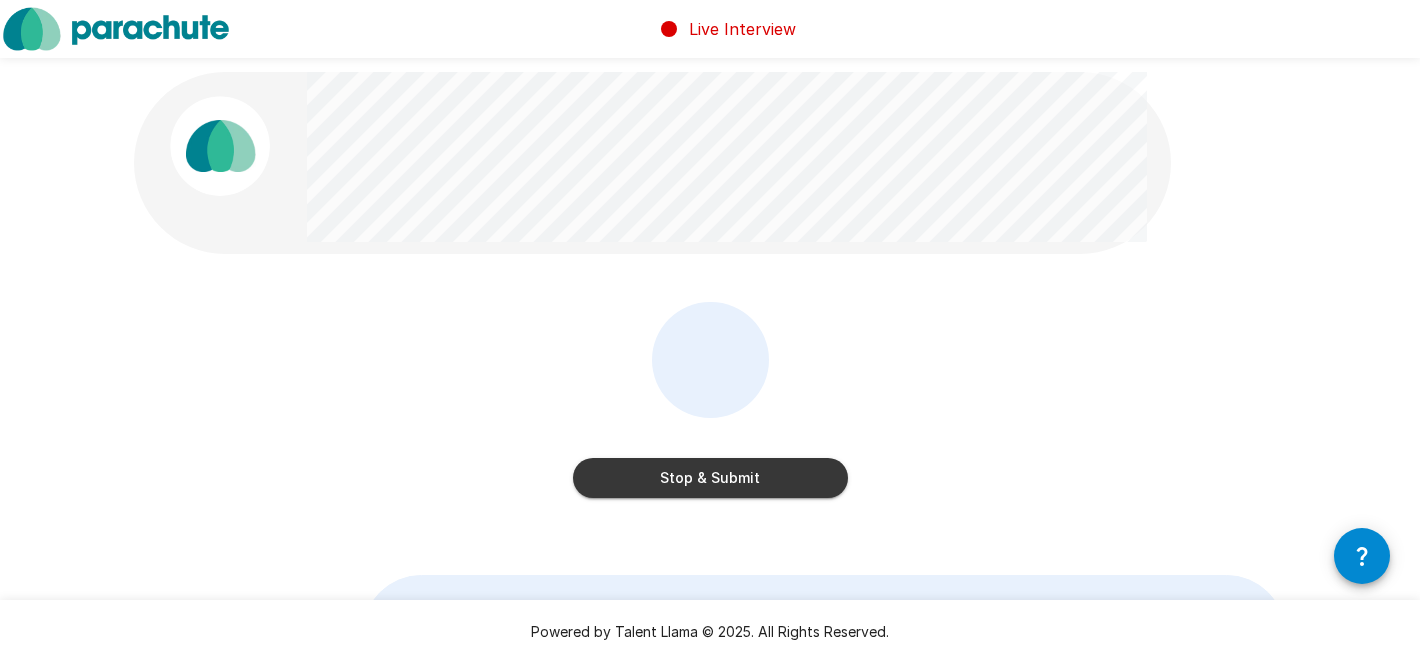 click on "Stop & Submit" at bounding box center [710, 478] 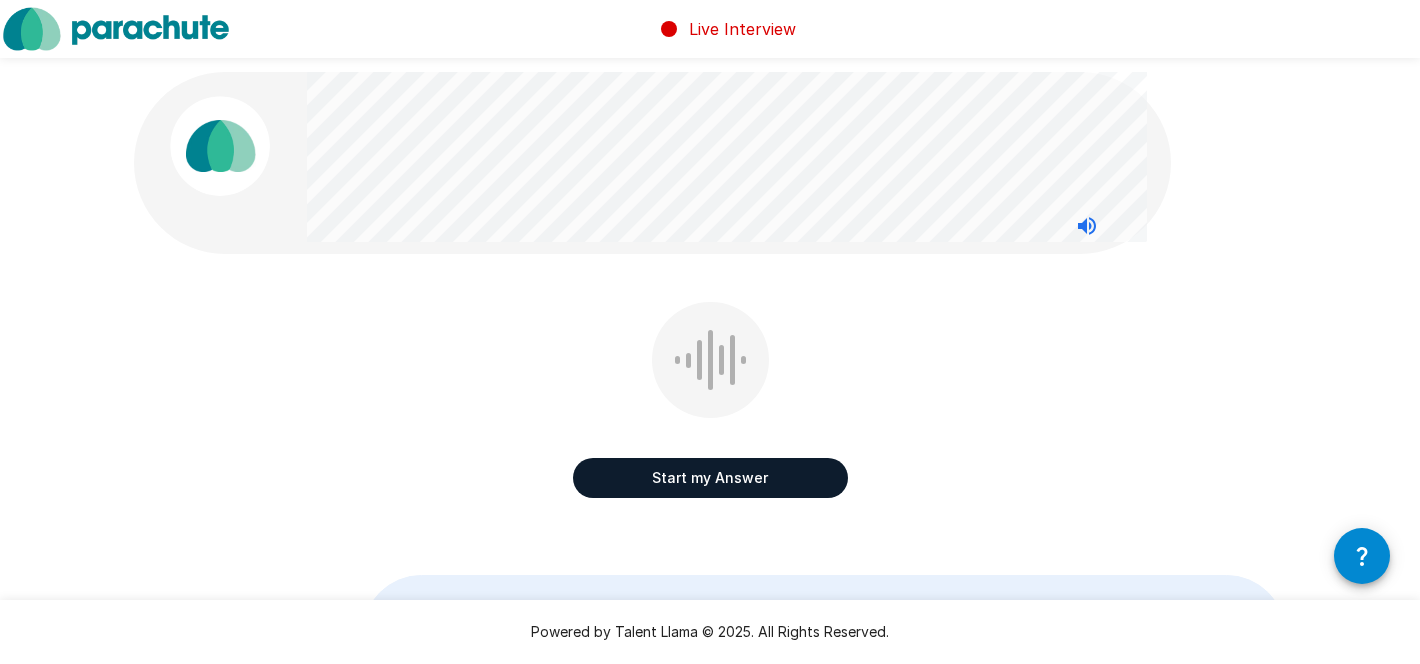 click on "Start my Answer" at bounding box center (710, 478) 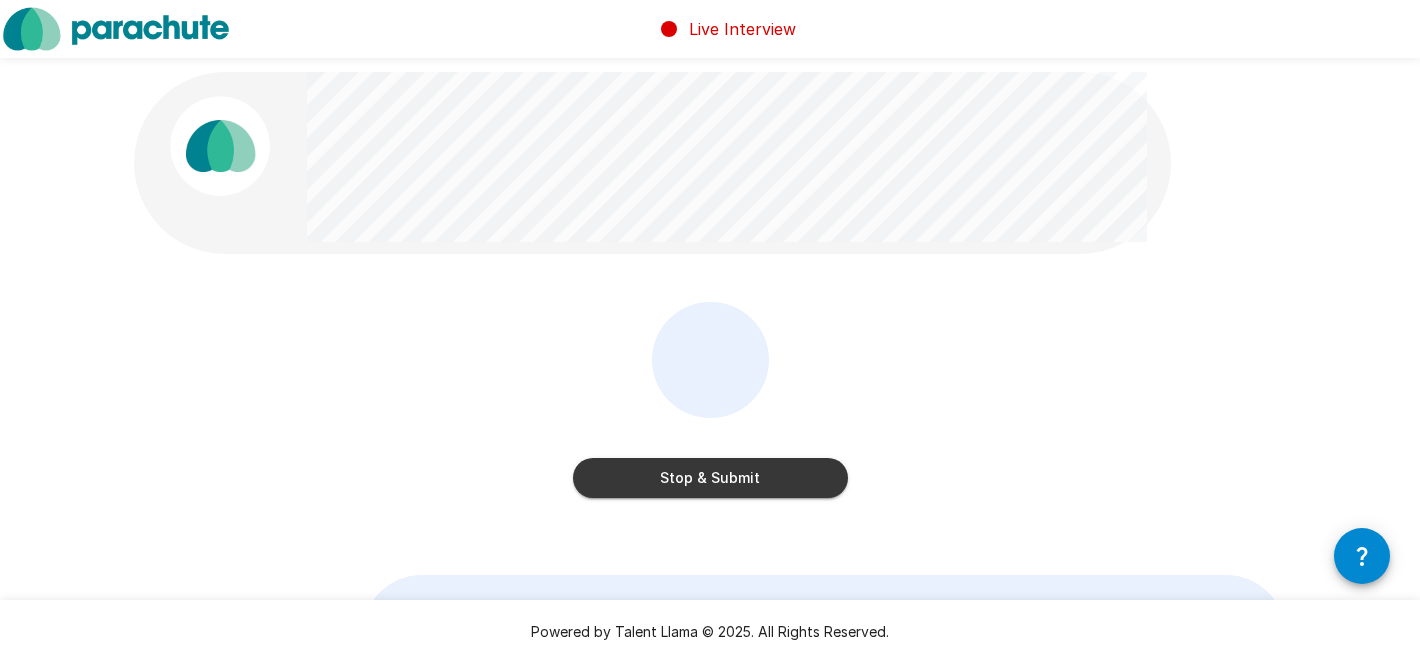 click on "Stop & Submit" at bounding box center [710, 478] 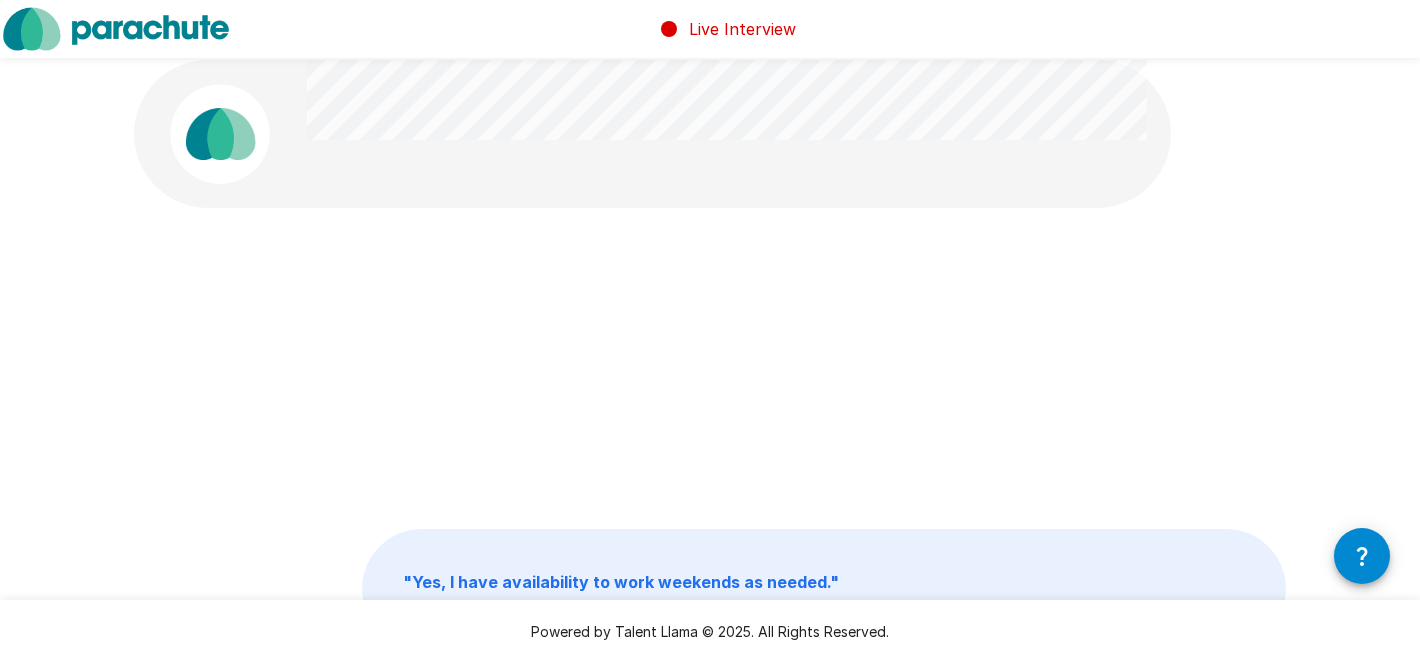 scroll, scrollTop: 9, scrollLeft: 0, axis: vertical 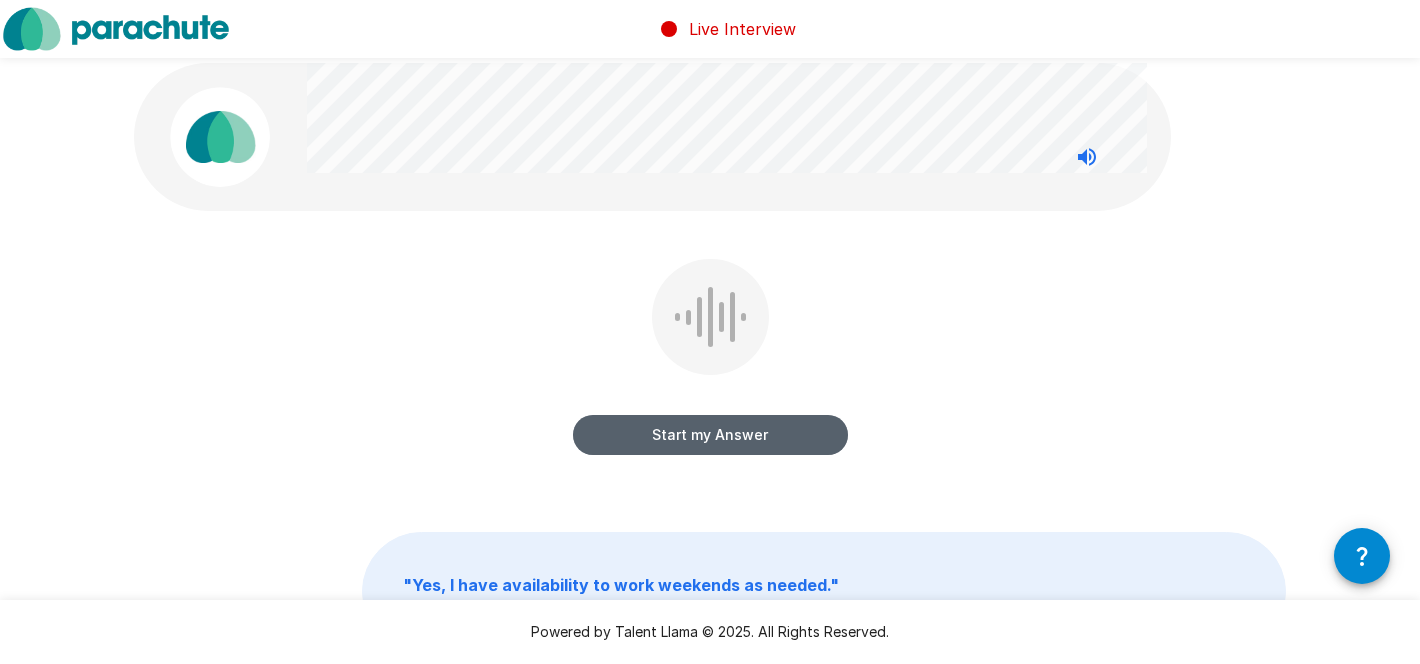click on "Start my Answer" at bounding box center [710, 435] 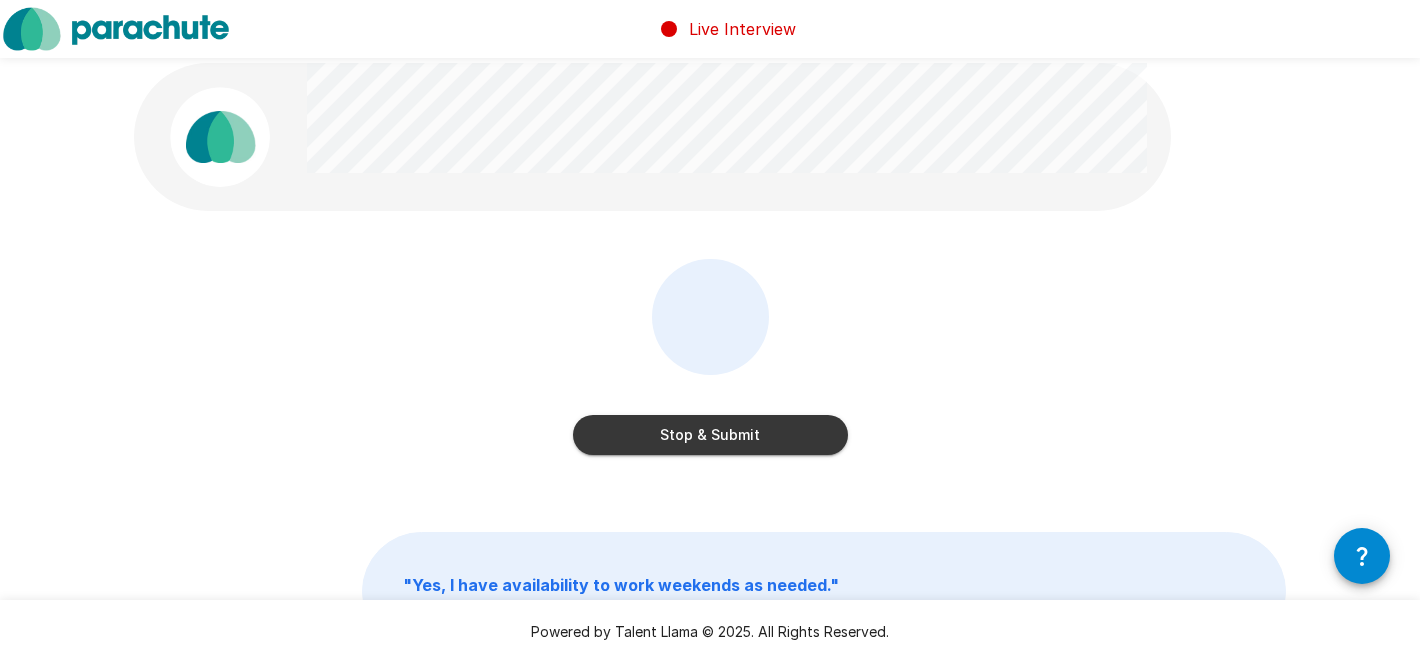 click on "Stop & Submit" at bounding box center (710, 435) 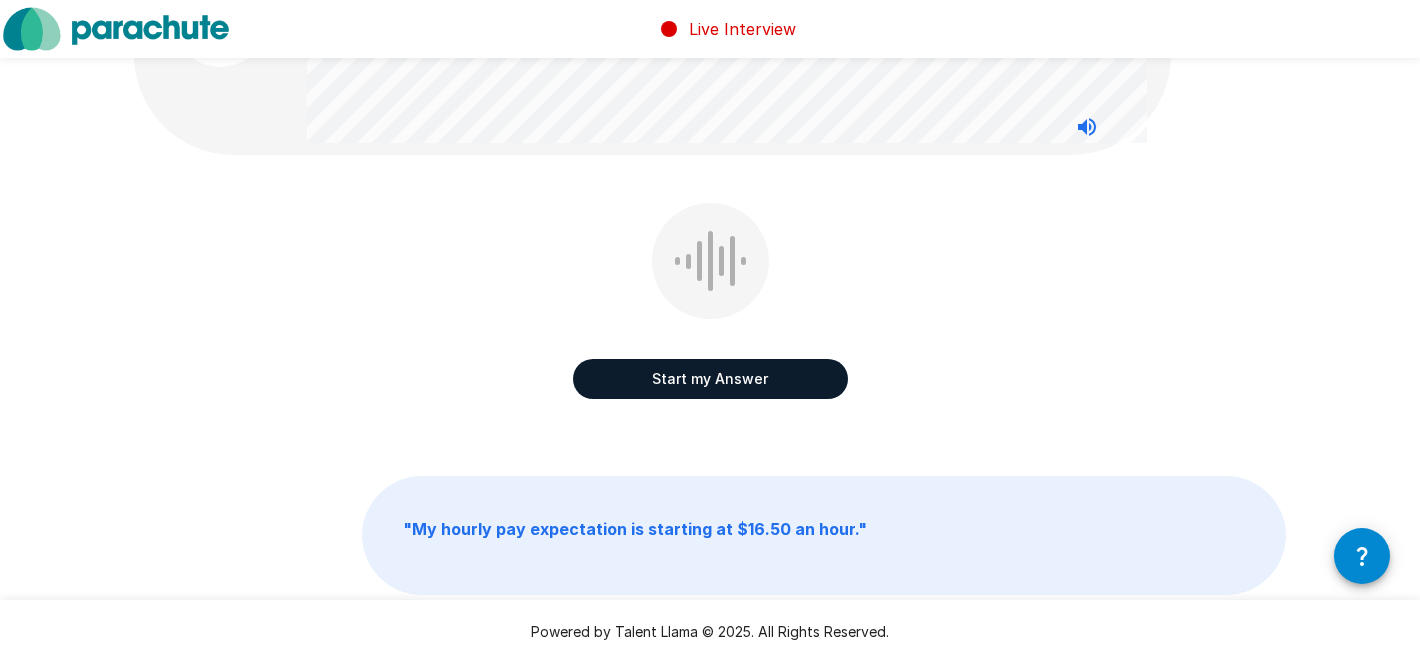 scroll, scrollTop: 130, scrollLeft: 0, axis: vertical 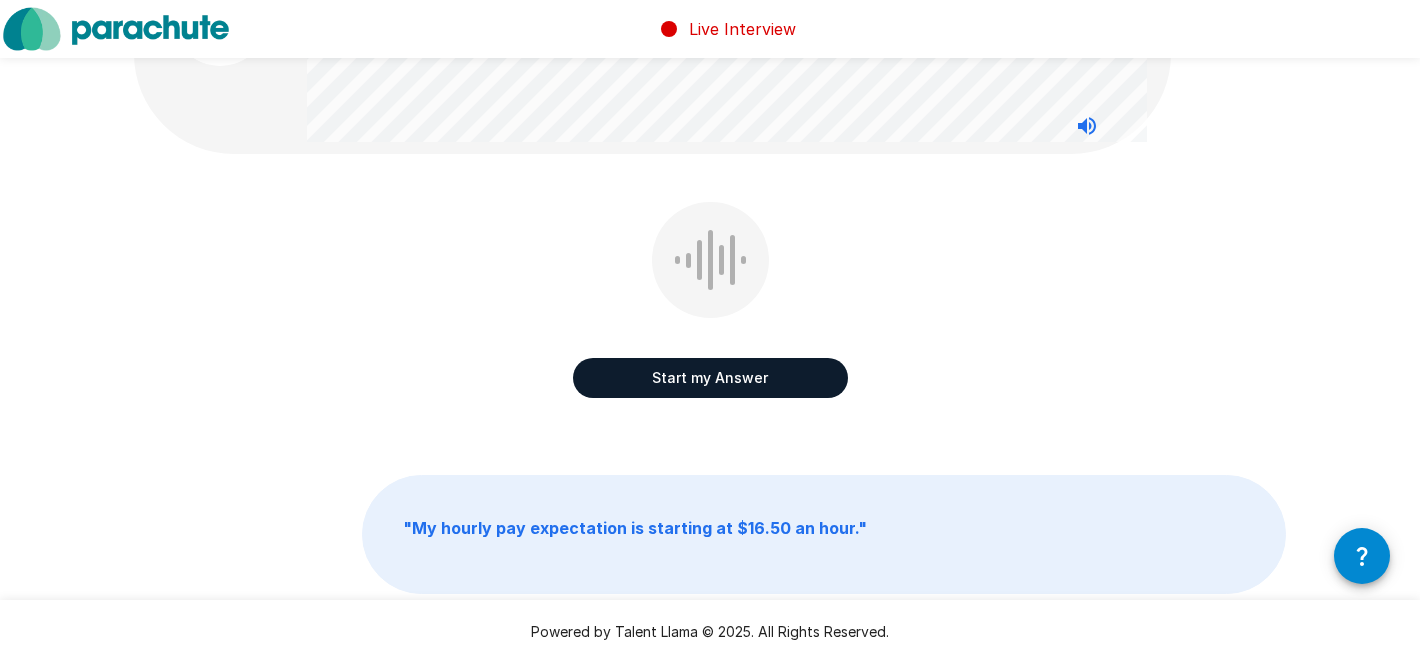 click on "Start my Answer" at bounding box center (710, 378) 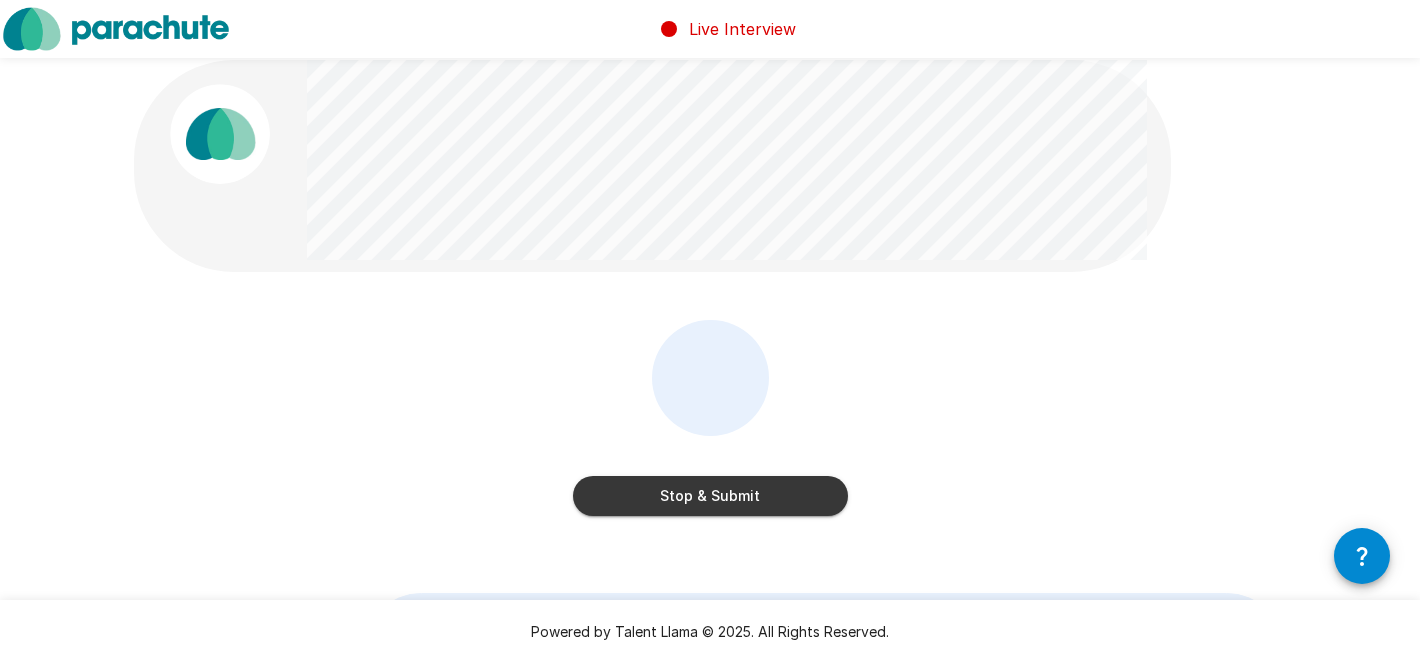 scroll, scrollTop: 0, scrollLeft: 0, axis: both 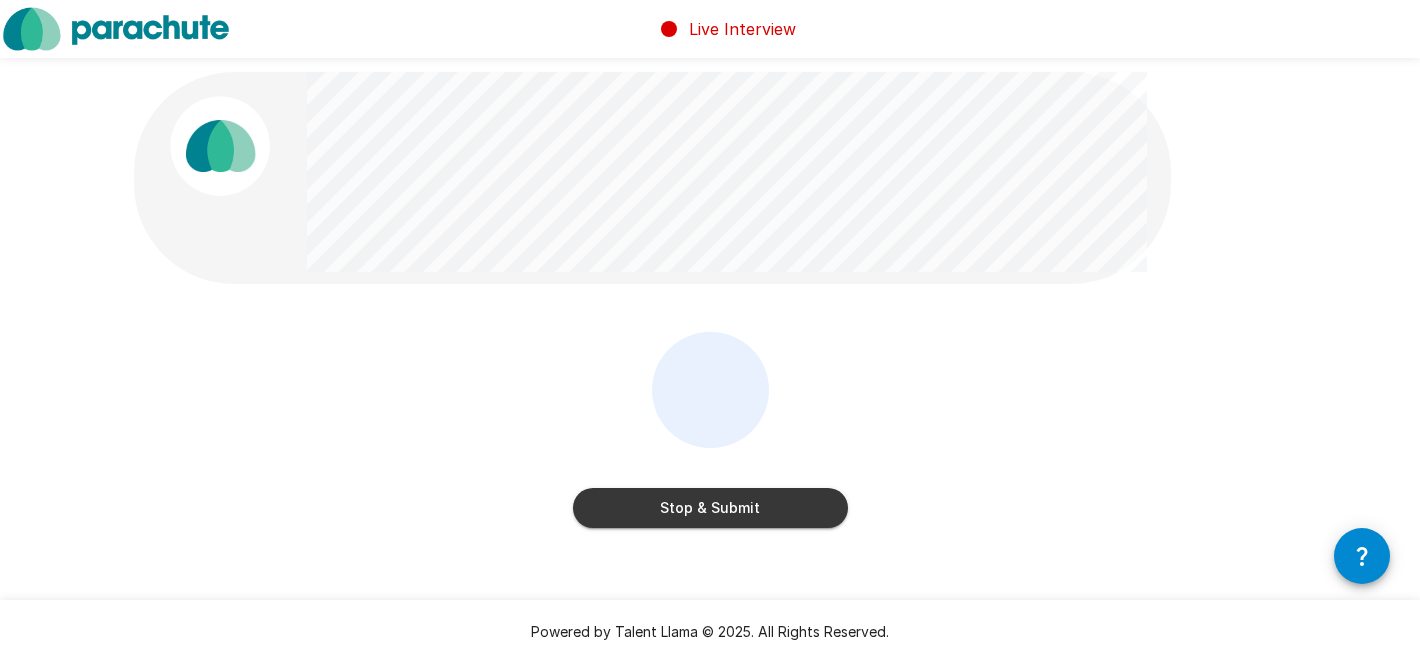 click on "Stop & Submit" at bounding box center (710, 508) 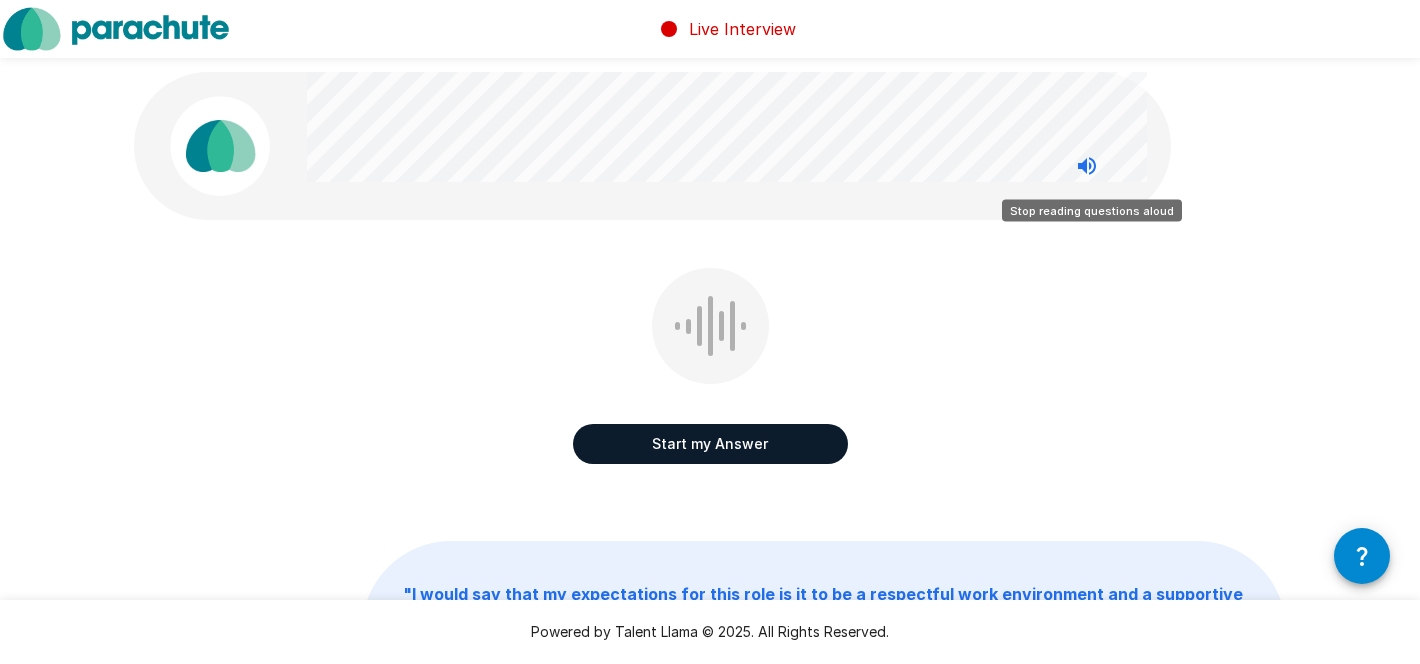 click 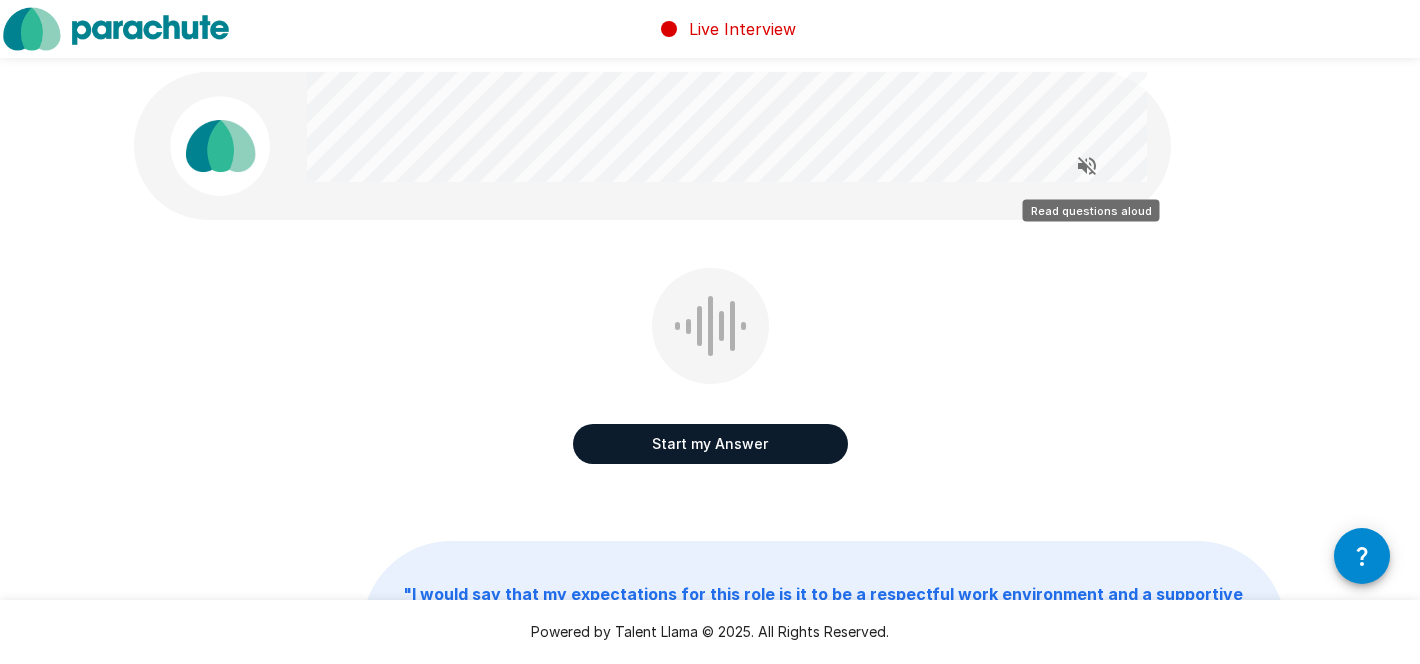 click 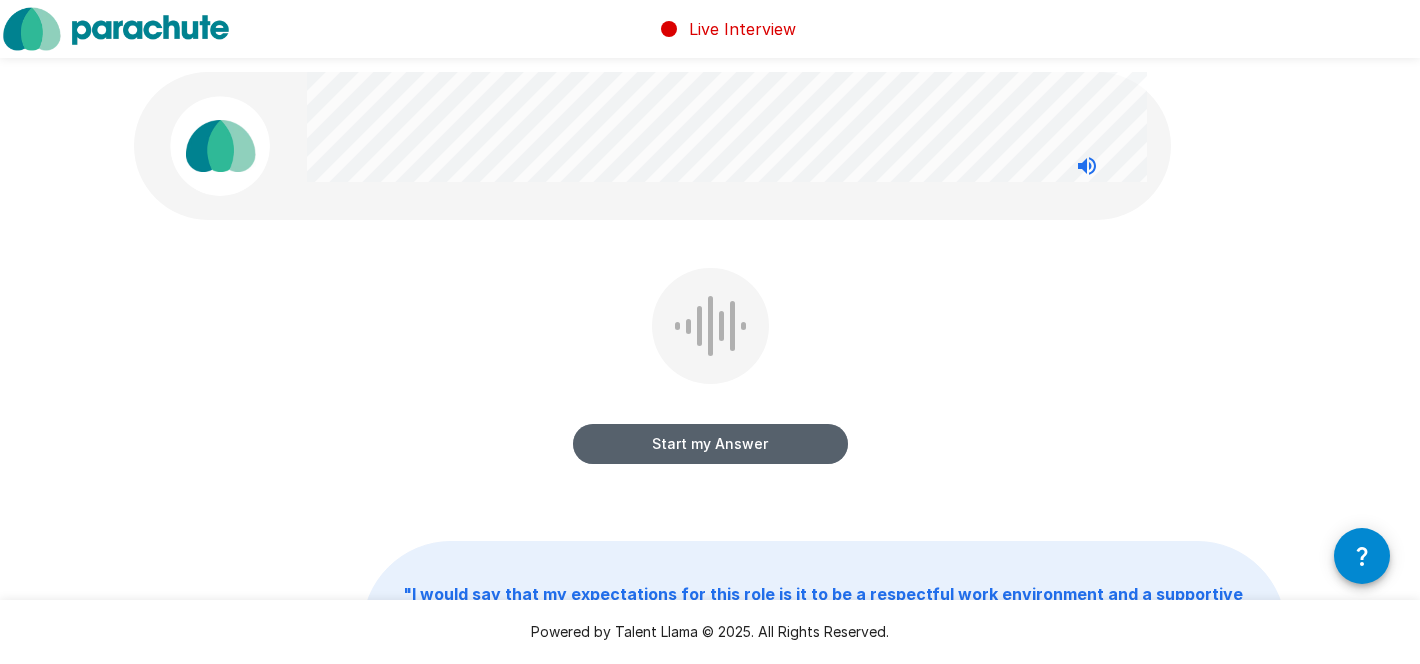 click on "Start my Answer" at bounding box center (710, 444) 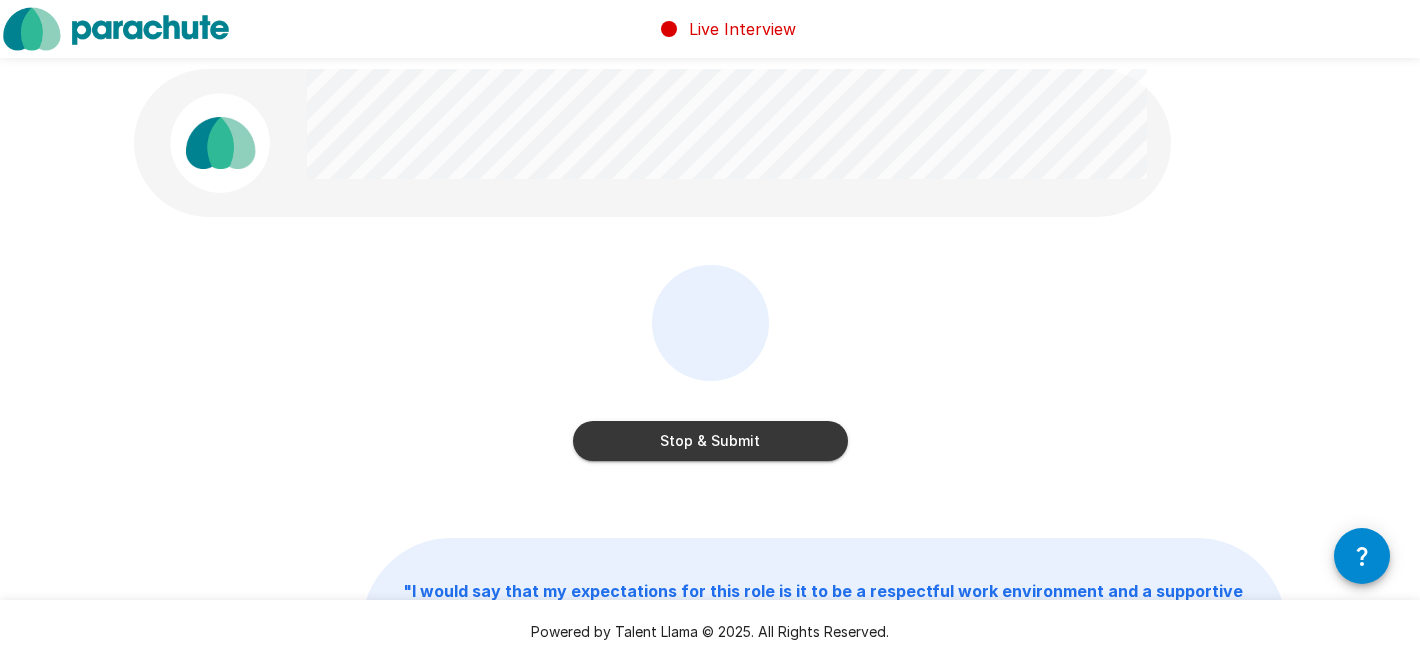 scroll, scrollTop: 2, scrollLeft: 0, axis: vertical 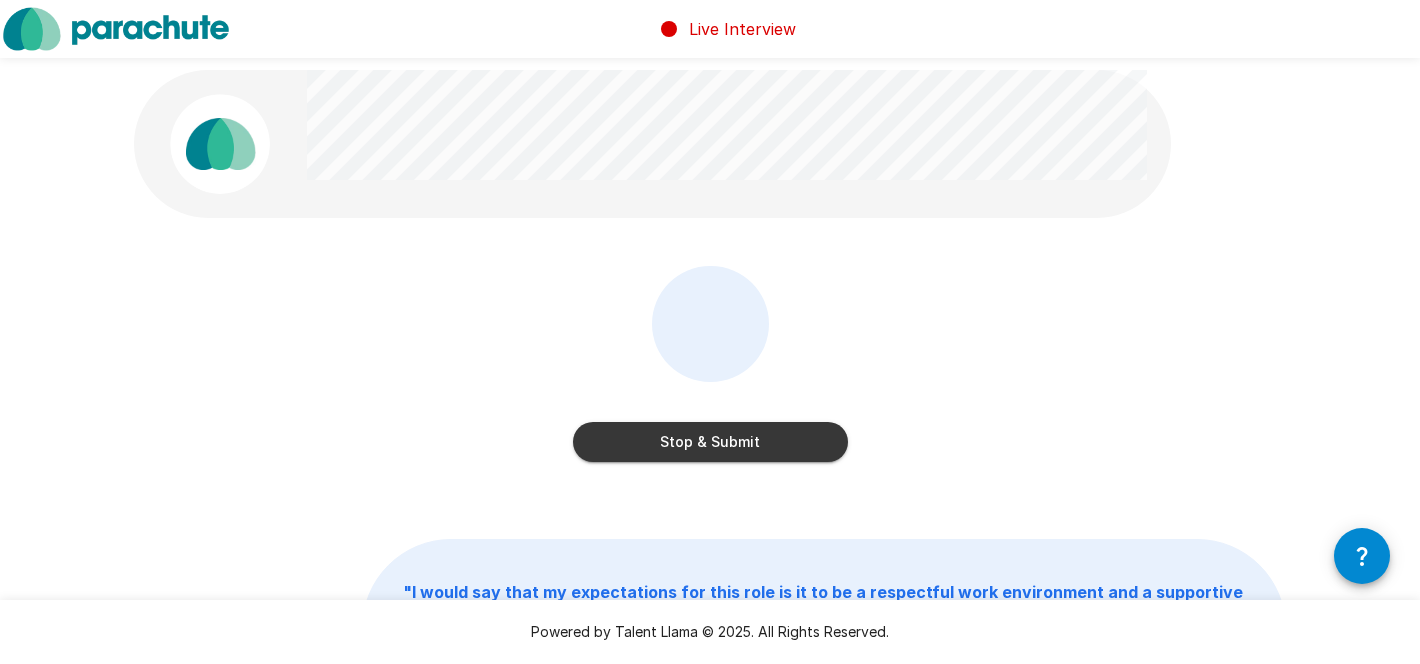 click on "Stop & Submit" at bounding box center (710, 442) 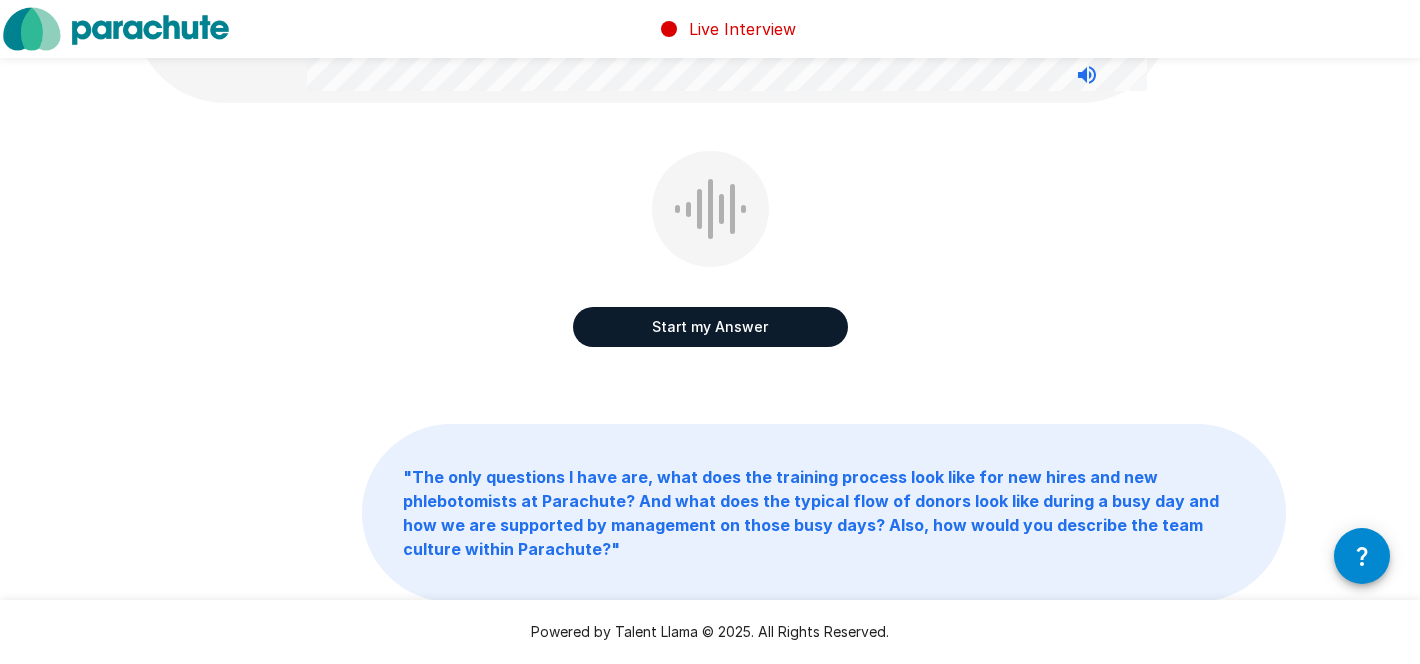scroll, scrollTop: 158, scrollLeft: 0, axis: vertical 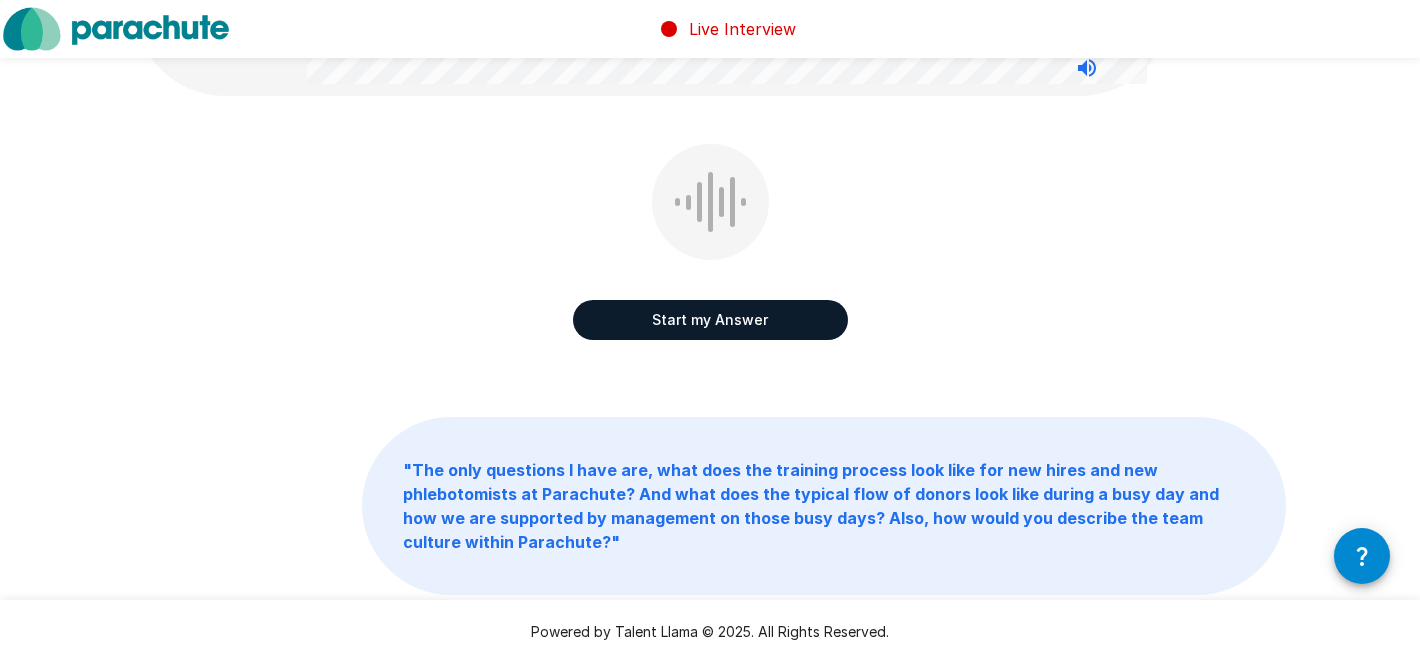 click on "Start my Answer" at bounding box center (710, 320) 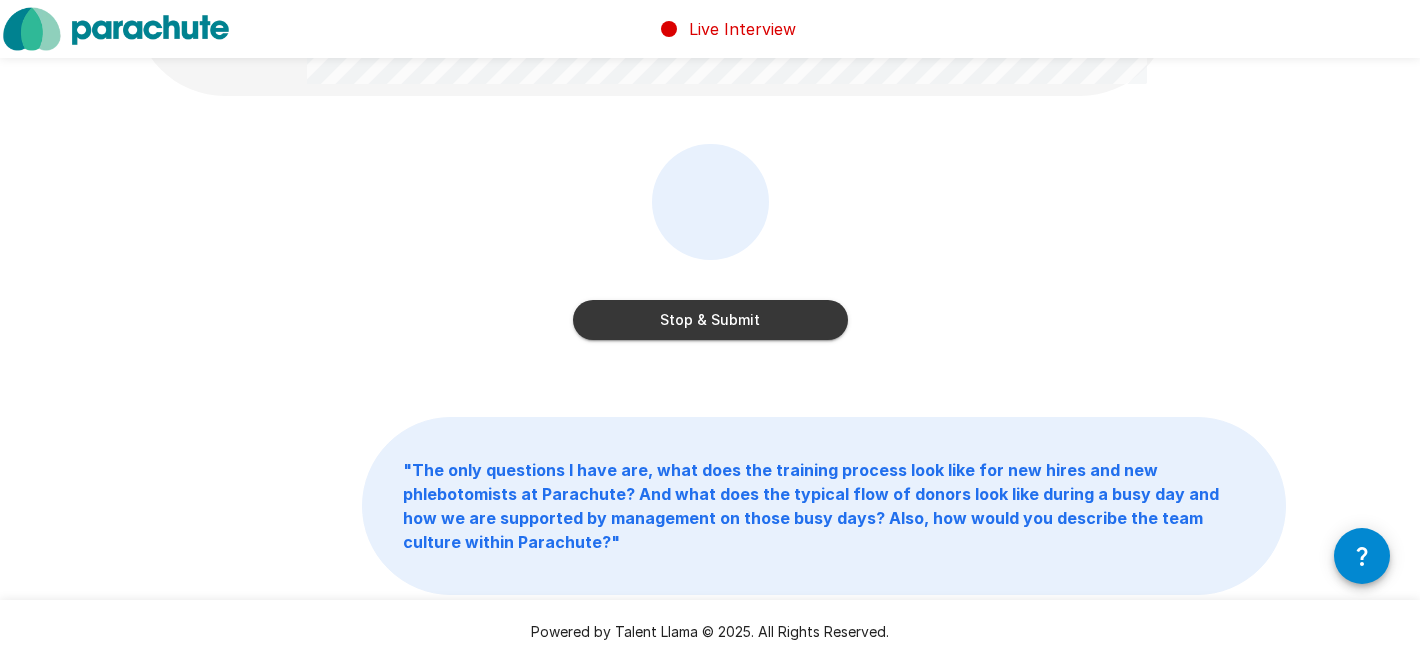 click on "Stop & Submit" at bounding box center [710, 320] 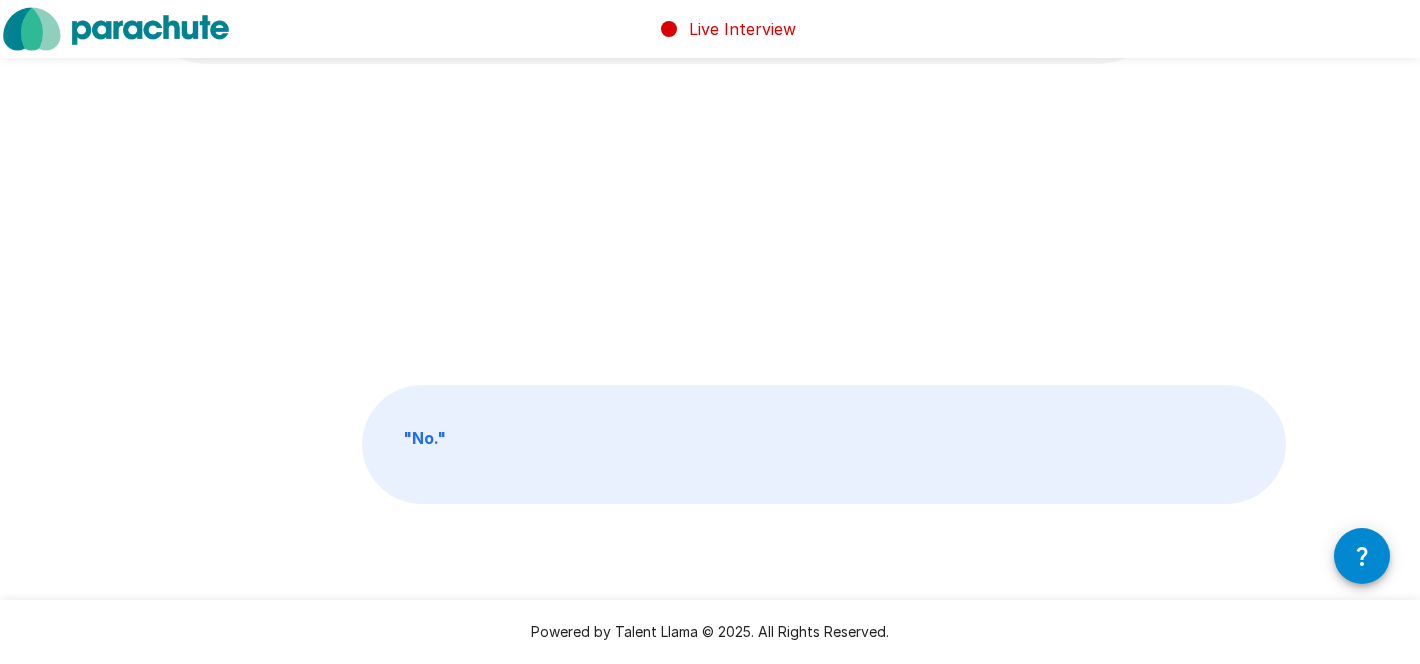 scroll, scrollTop: 0, scrollLeft: 0, axis: both 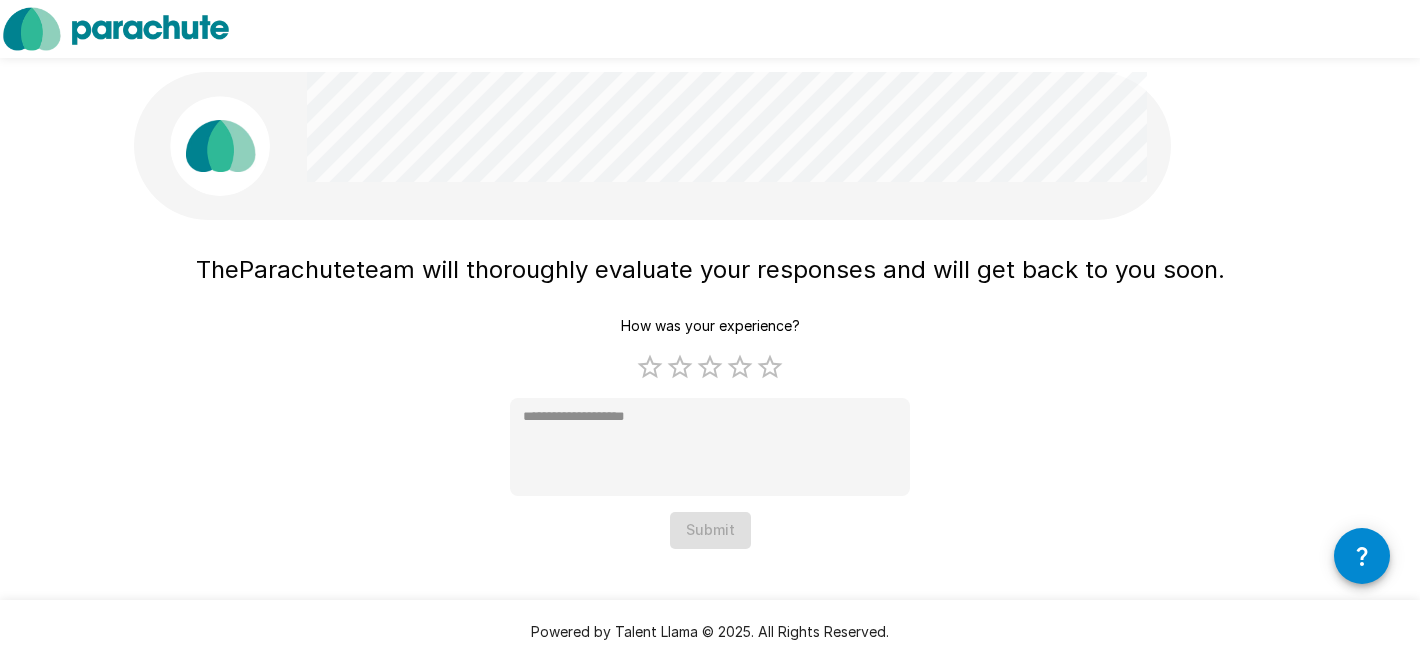 type on "*" 